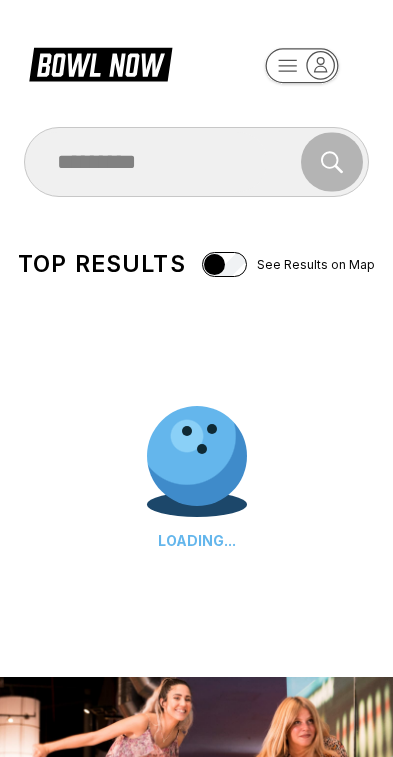 scroll, scrollTop: 0, scrollLeft: 0, axis: both 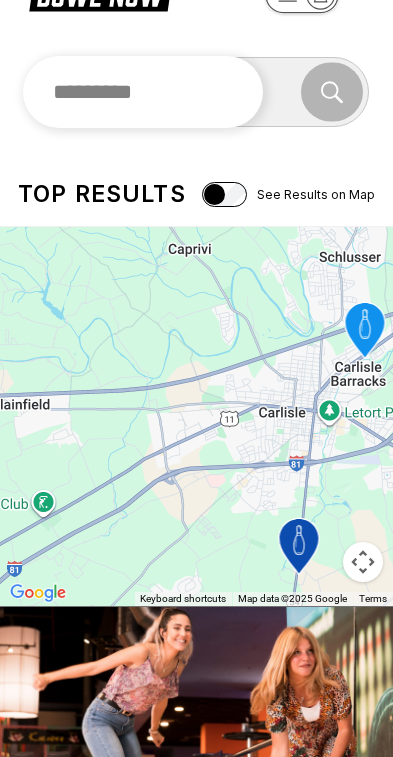 click at bounding box center (143, 92) 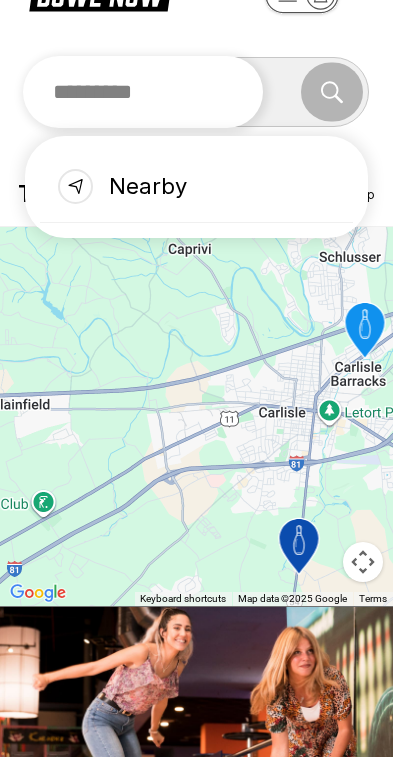 scroll, scrollTop: 0, scrollLeft: 0, axis: both 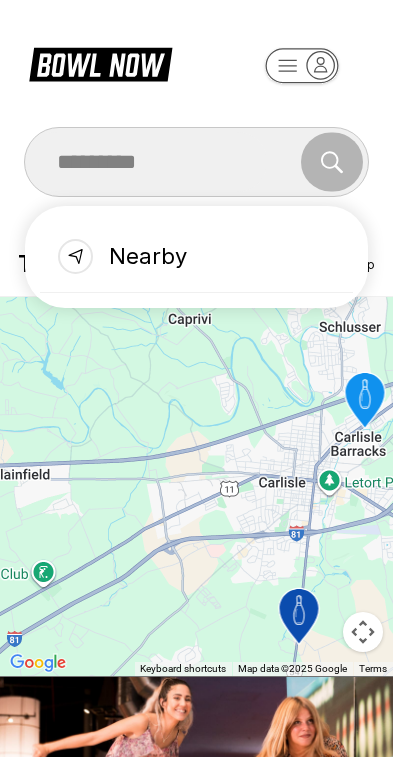 click on "Nearby" at bounding box center [197, 257] 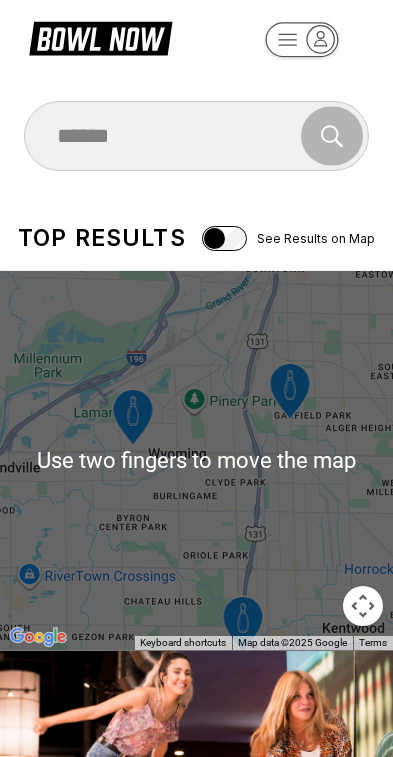 scroll, scrollTop: 89, scrollLeft: 0, axis: vertical 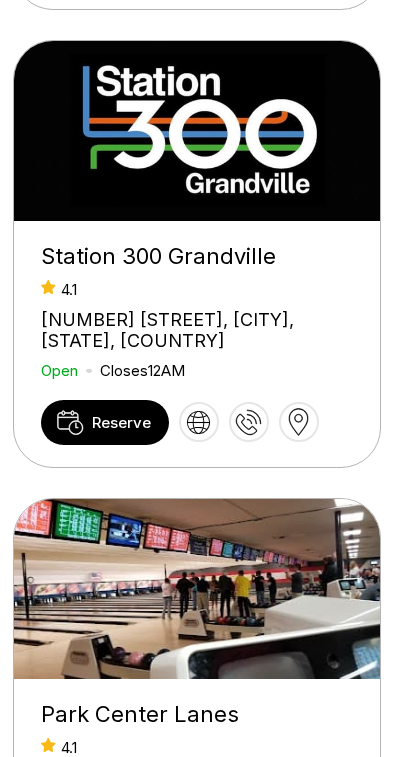 click on "Reserve" at bounding box center (121, 422) 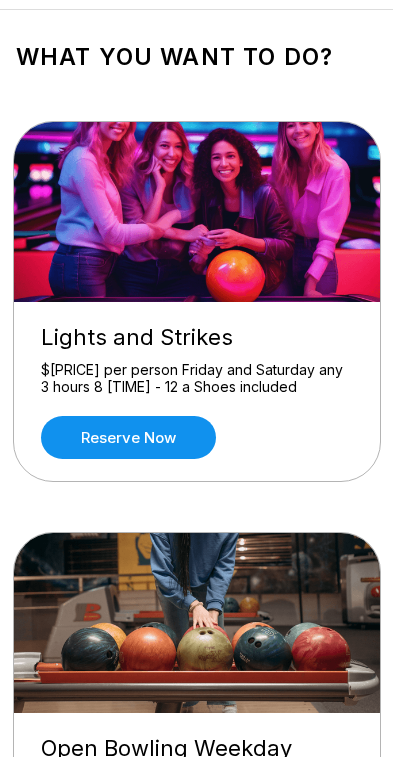 scroll, scrollTop: 101, scrollLeft: 0, axis: vertical 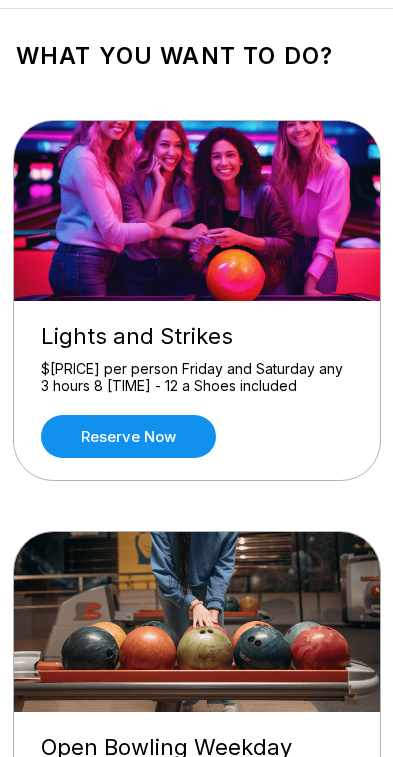 click on "Reserve now" at bounding box center (128, 436) 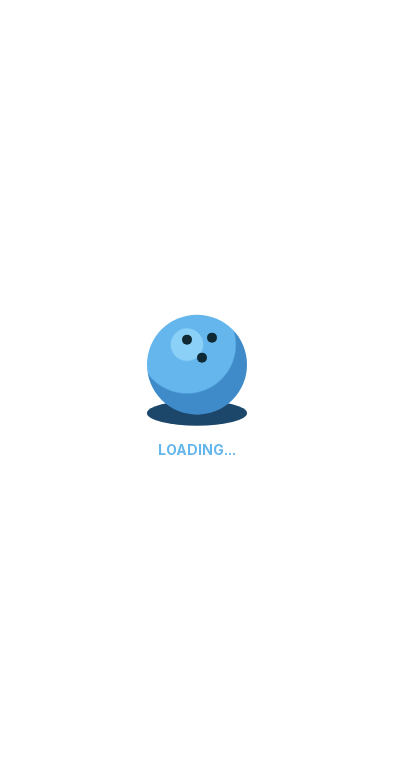 scroll, scrollTop: 0, scrollLeft: 0, axis: both 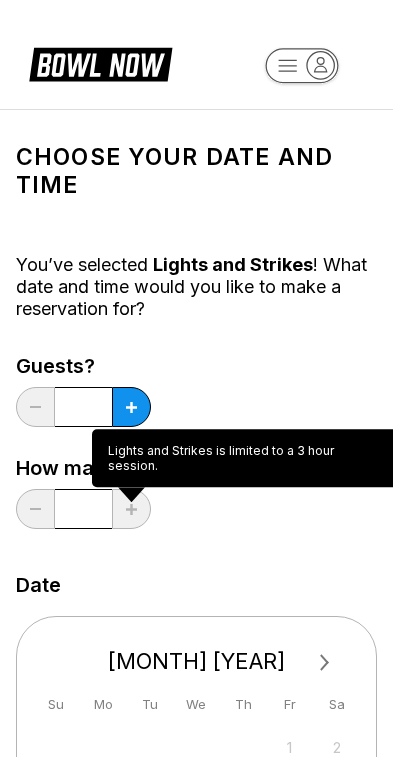 click at bounding box center (131, 407) 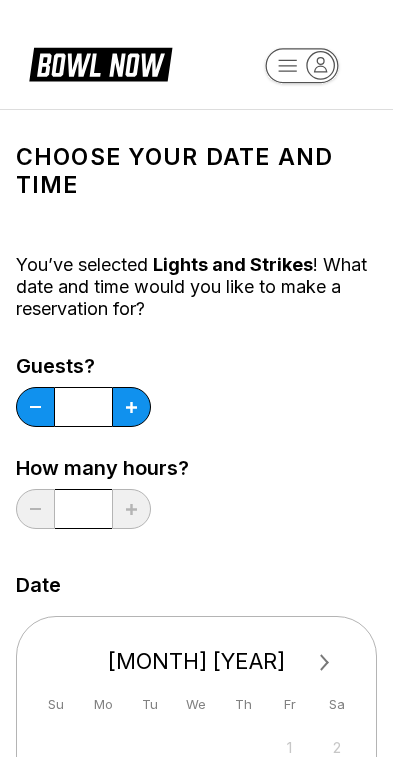 click at bounding box center [131, 407] 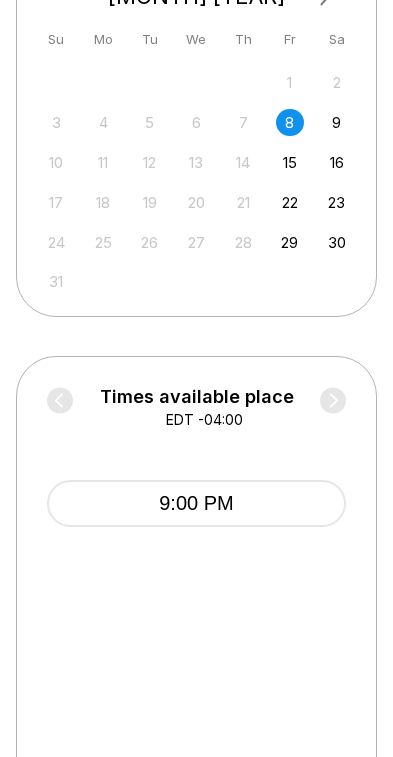 click on "9:00 PM" at bounding box center [196, 503] 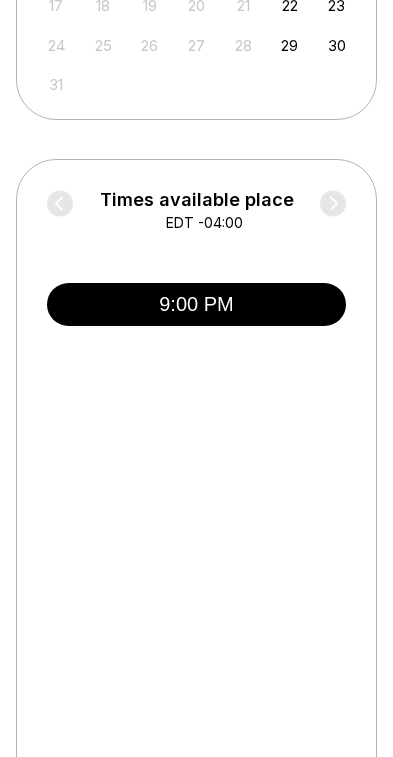 scroll, scrollTop: 871, scrollLeft: 0, axis: vertical 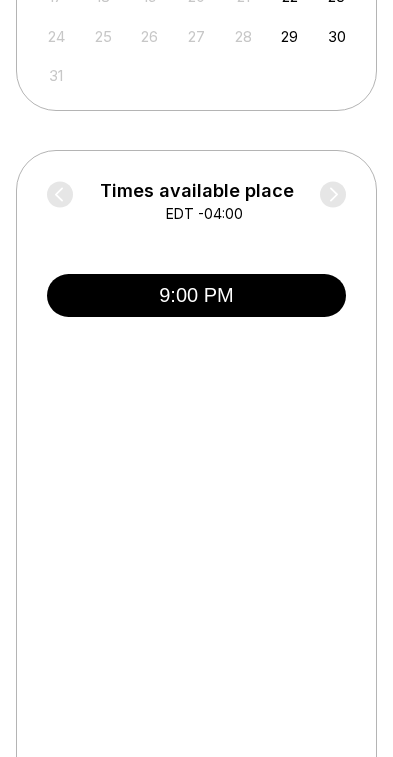 click on "9:00 PM" at bounding box center (196, 295) 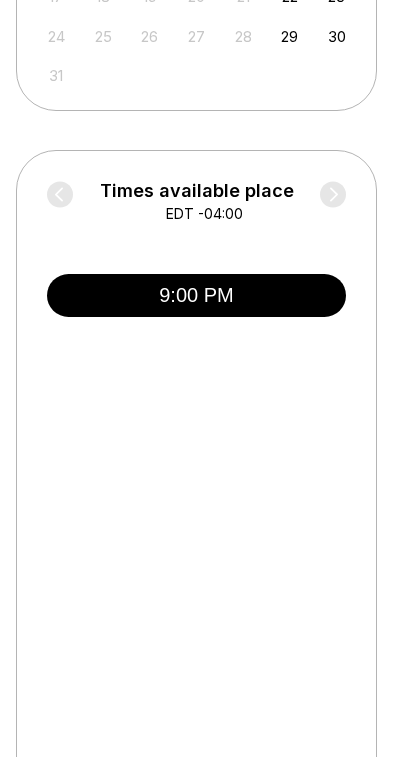 click on "Times available place EDT -04:00" at bounding box center [196, 207] 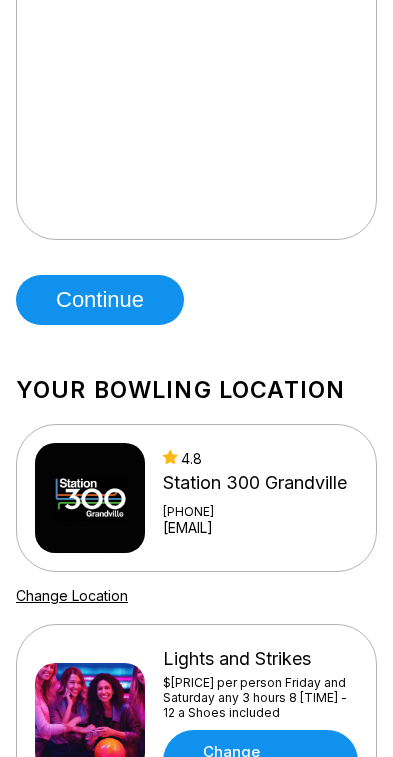 click on "Continue" at bounding box center [100, 300] 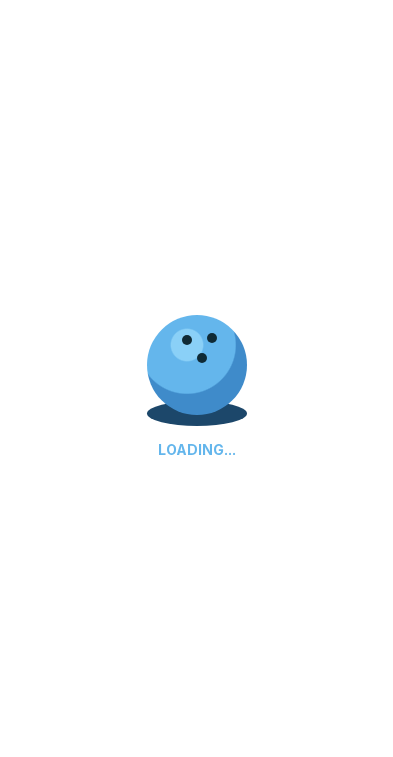select on "**" 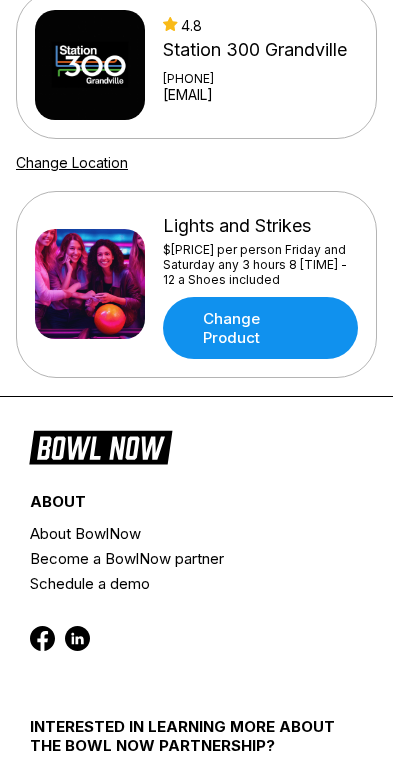 scroll, scrollTop: 0, scrollLeft: 0, axis: both 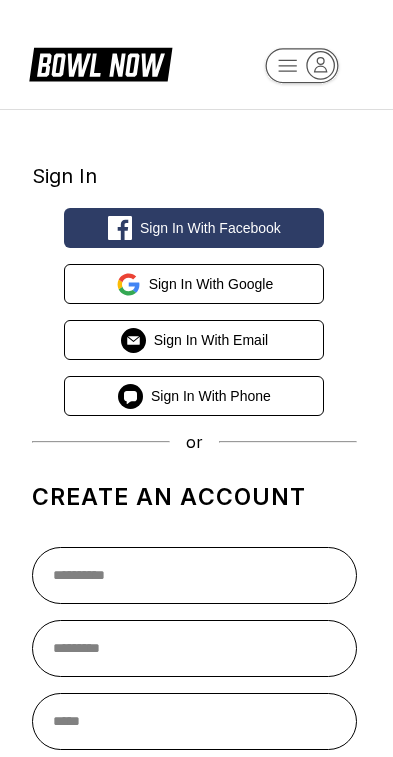 click on "Sign in with Google" at bounding box center [211, 284] 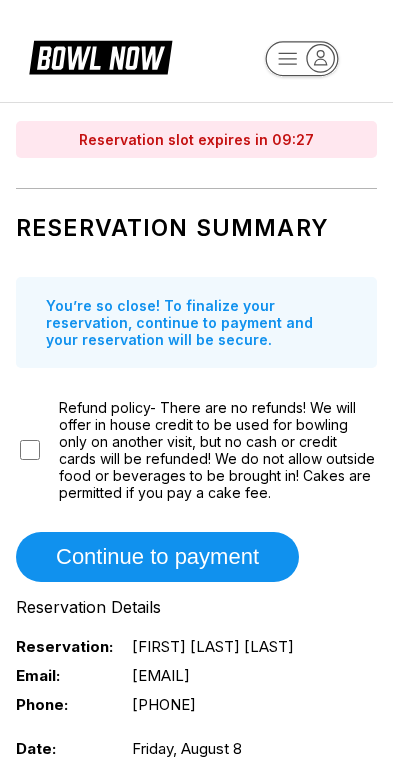 scroll, scrollTop: 0, scrollLeft: 0, axis: both 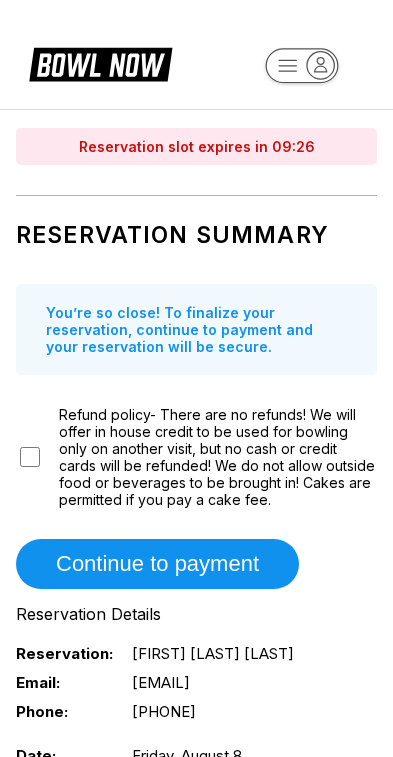 click on "Reservation Summary You’re so close! To finalize your reservation, continue to payment and your reservation will be secure.   Refund policy- There are no refunds! We will offer in house credit to be used for bowling only on another visit, but no cash or credit cards will be refunded!
We do not allow outside food or beverages to be brought in! Cakes are permitted if you pay a cake fee.   Continue to payment Reservation Details Reservation: Seth Rozema   Rozema Email:   sethrozema@gmail.com Phone:   6162404082 Date: Friday, August 8 Time:  9:00 PM  -  12:00 AM Guests: 5  People" at bounding box center [196, 517] 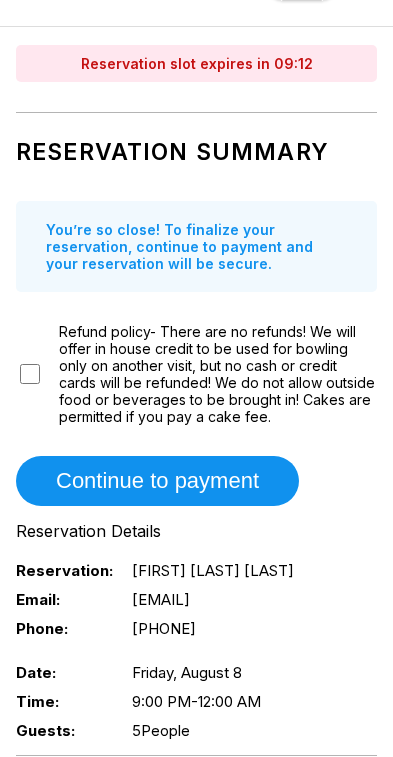 scroll, scrollTop: 0, scrollLeft: 0, axis: both 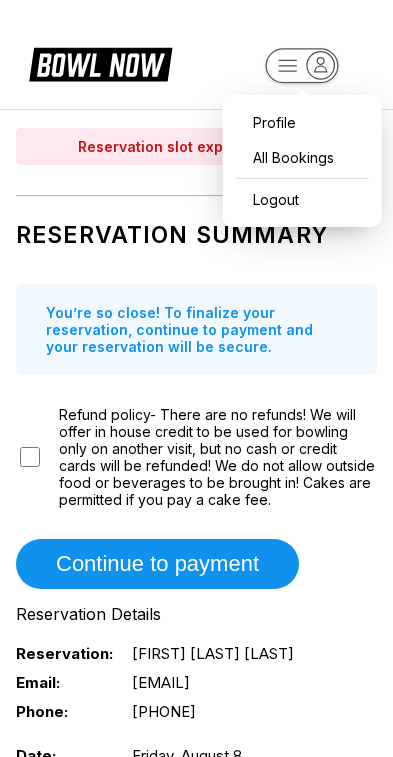 click on "You’re so close! To finalize your reservation, continue to payment and your reservation will be secure." at bounding box center [196, 329] 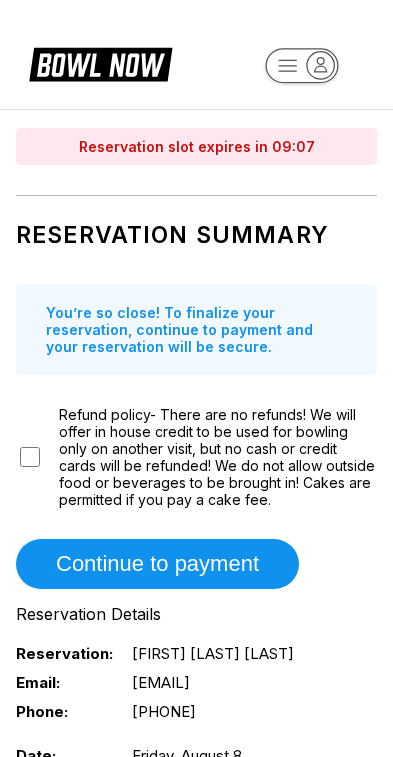 click 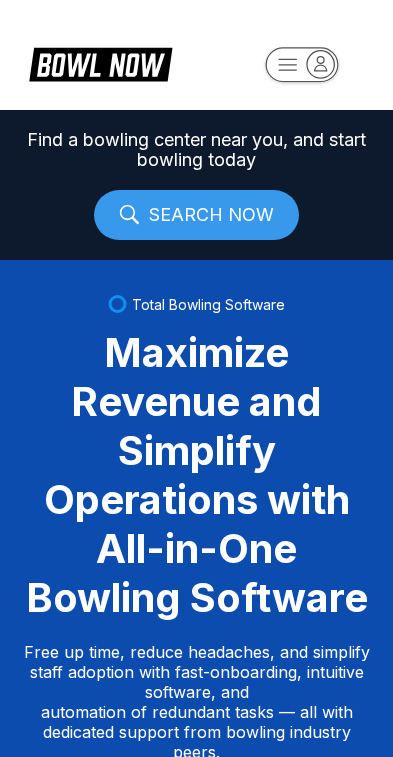 click on "SEARCH NOW" at bounding box center [196, 215] 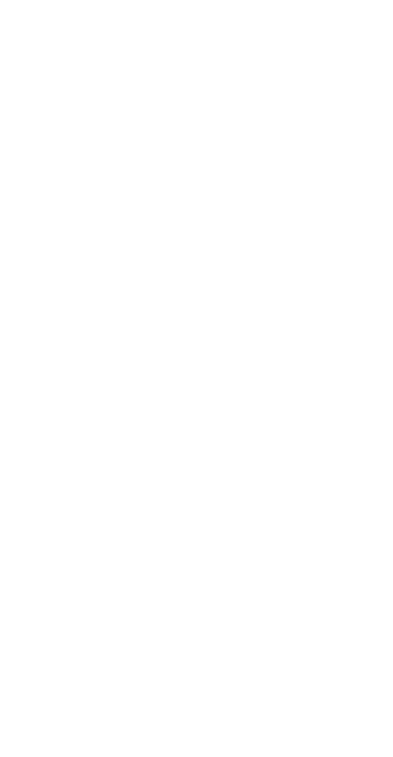 scroll, scrollTop: 0, scrollLeft: 0, axis: both 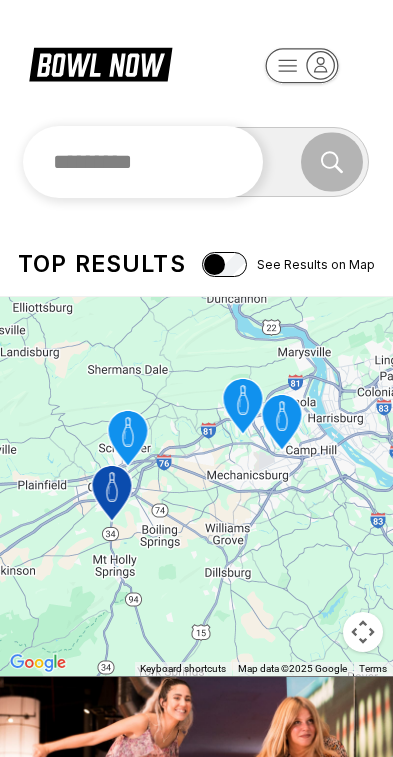 click at bounding box center (143, 162) 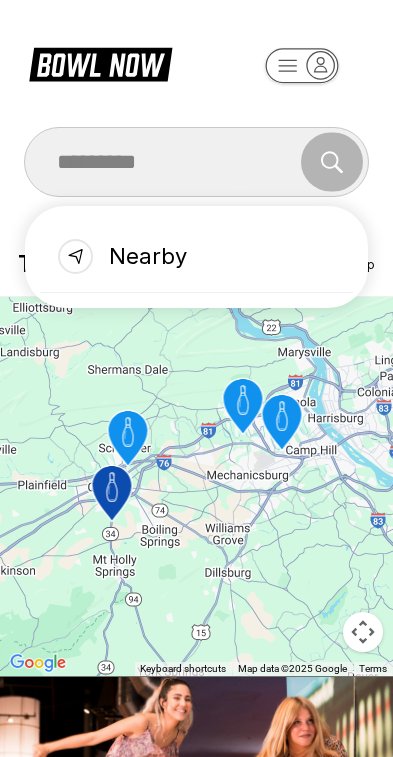 click on "Nearby" at bounding box center [197, 257] 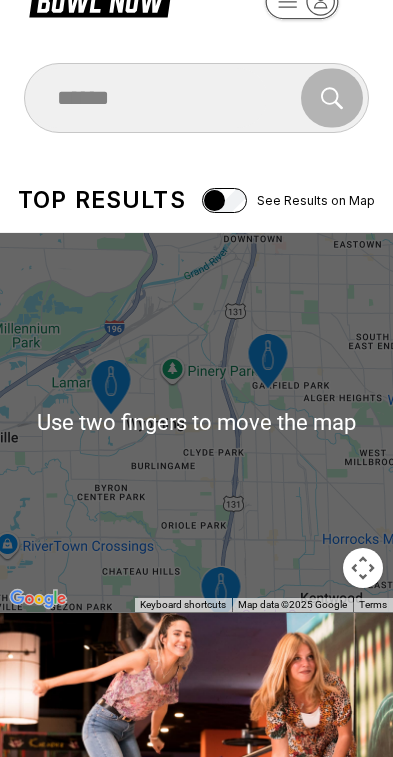 scroll, scrollTop: 64, scrollLeft: 0, axis: vertical 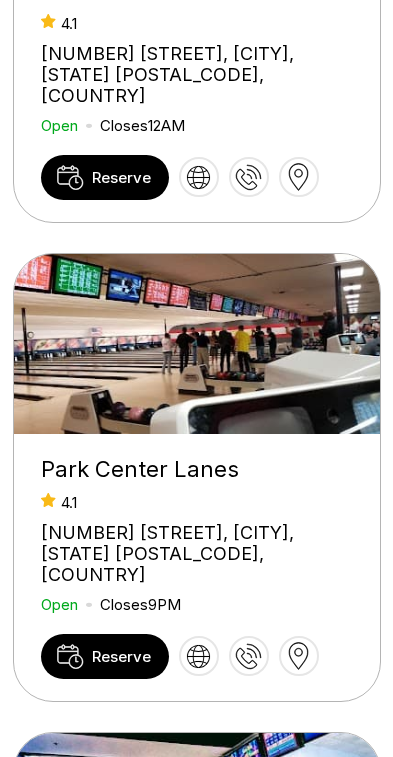 click on "Reserve" at bounding box center (105, 656) 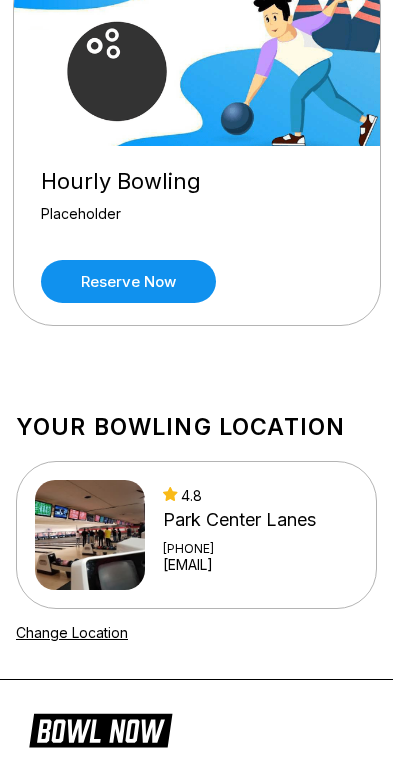 scroll, scrollTop: 256, scrollLeft: 0, axis: vertical 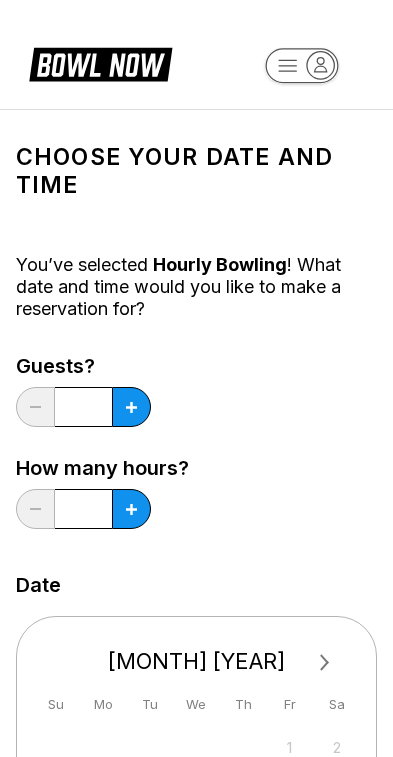 click at bounding box center (131, 407) 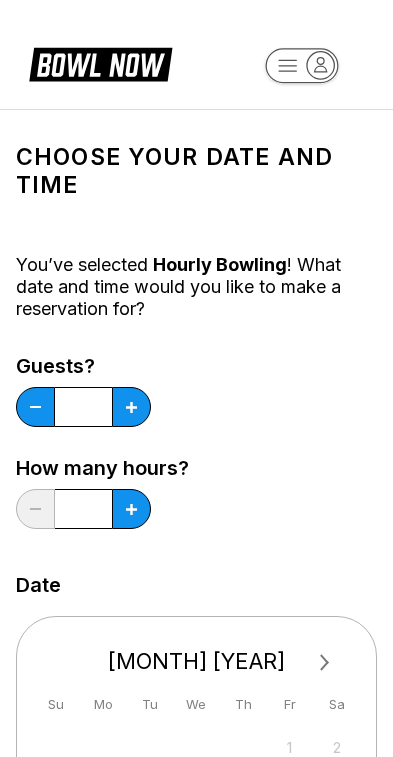 click 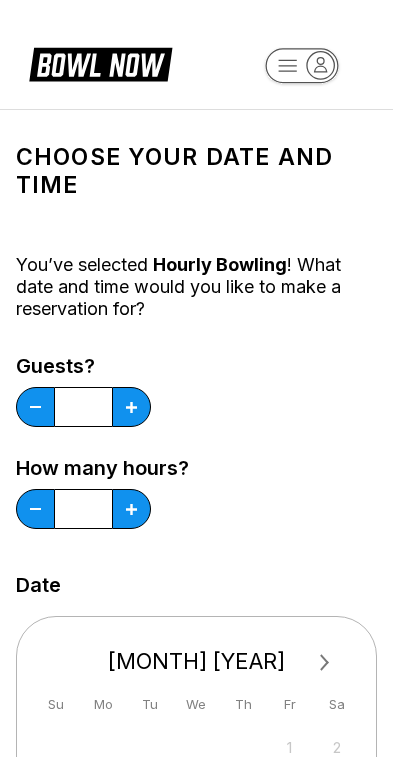 click 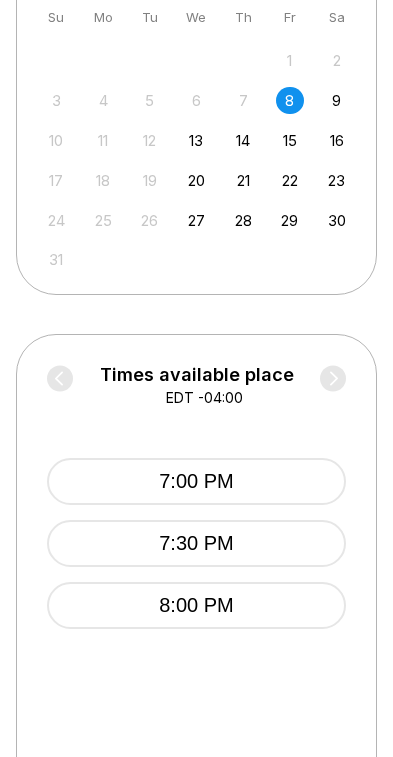 click on "8:00 PM" at bounding box center (196, 605) 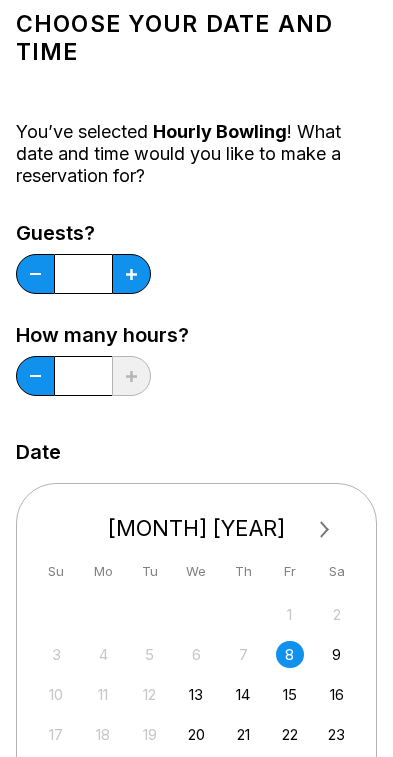 scroll, scrollTop: 0, scrollLeft: 0, axis: both 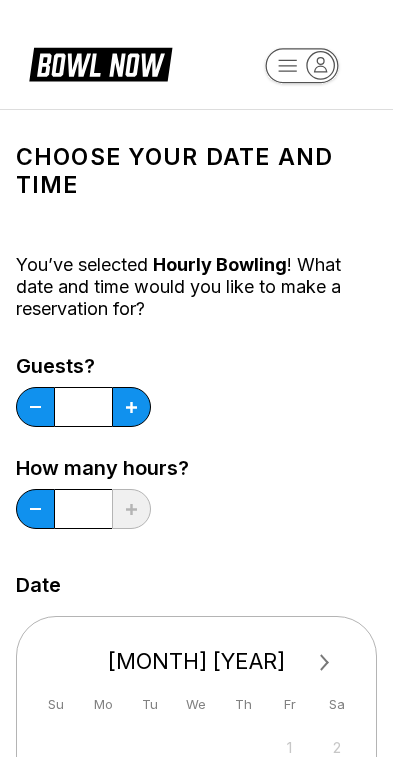click on "Guests? * How many hours? *" at bounding box center (196, 447) 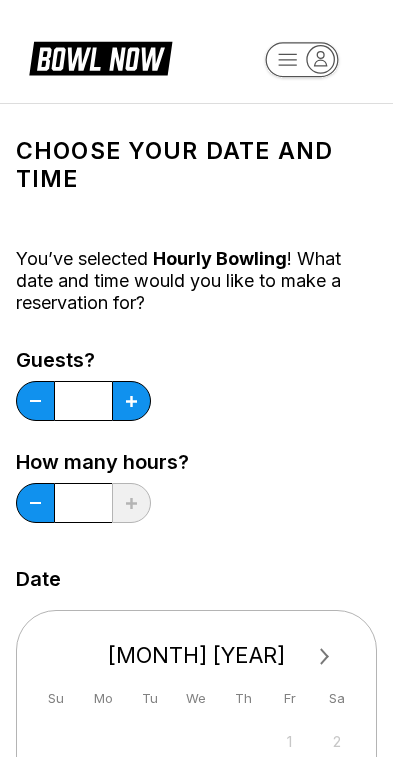 scroll, scrollTop: 0, scrollLeft: 0, axis: both 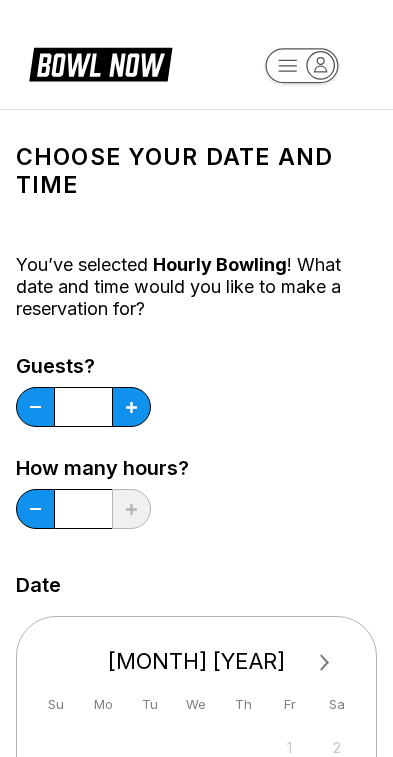 click on "27 28 29 30 31 1 2 3 4 5 6 7 8 9 10 11 12 13 14 15 16 17 18 19 20 21 22 23 24 25 26 27 28 29 30 31 1 2 3 4 5 6" at bounding box center [196, 846] 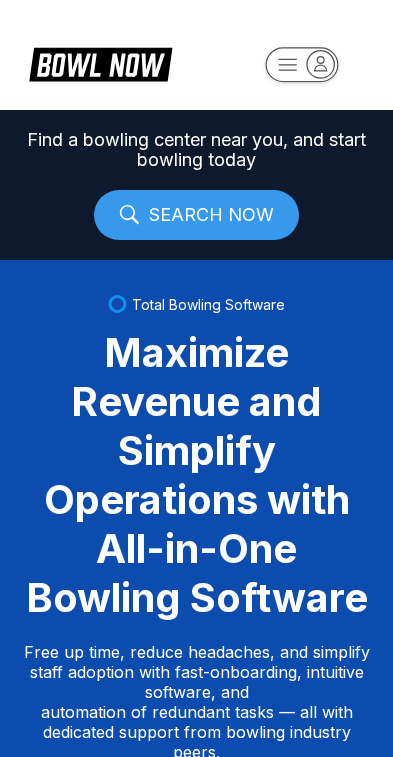 click on "SEARCH NOW" at bounding box center (196, 215) 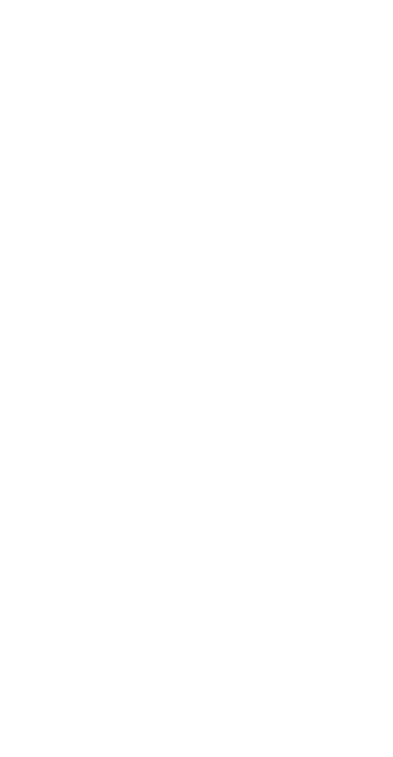 scroll, scrollTop: 0, scrollLeft: 0, axis: both 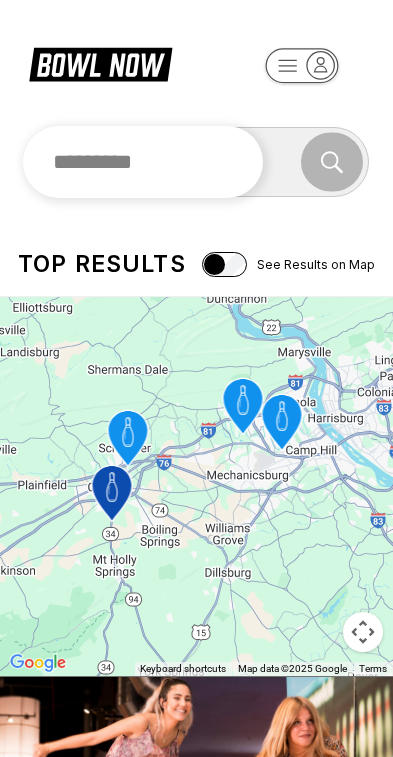 click at bounding box center [143, 162] 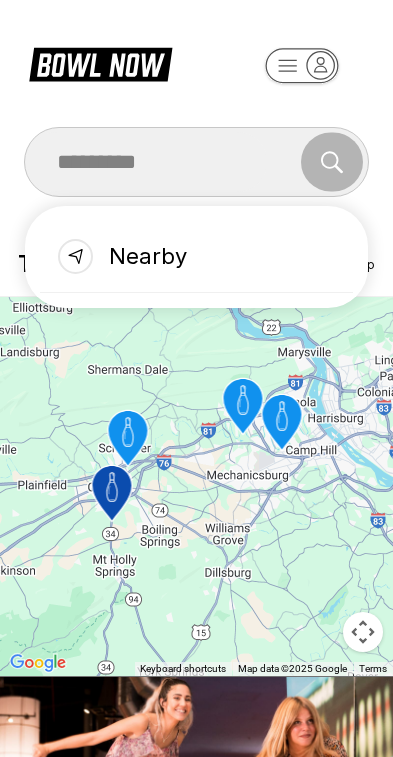 click on "Nearby" at bounding box center [197, 257] 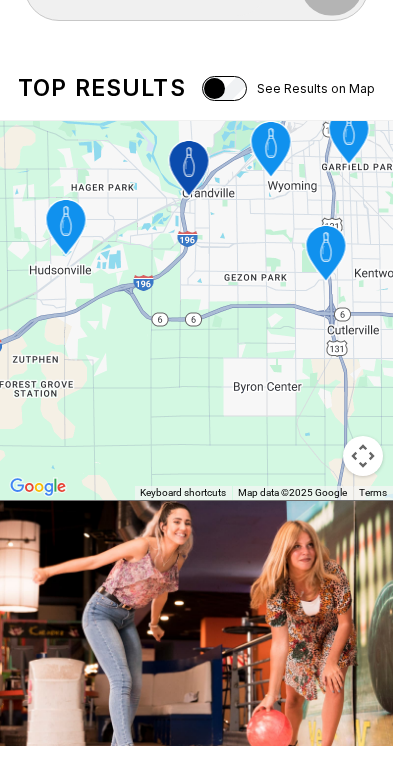scroll, scrollTop: 0, scrollLeft: 0, axis: both 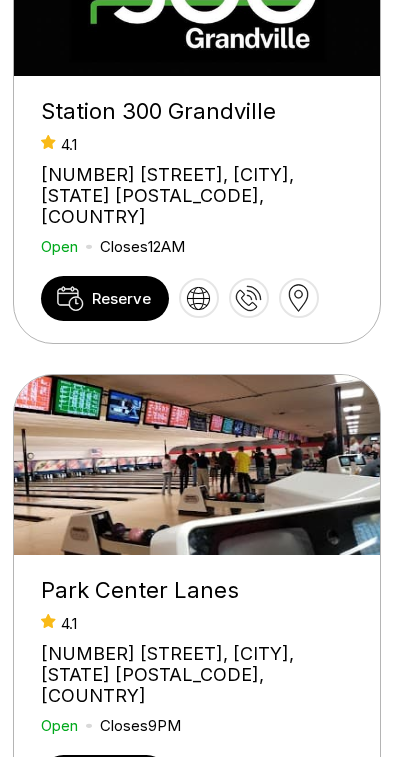 click on "Reserve" at bounding box center [105, 298] 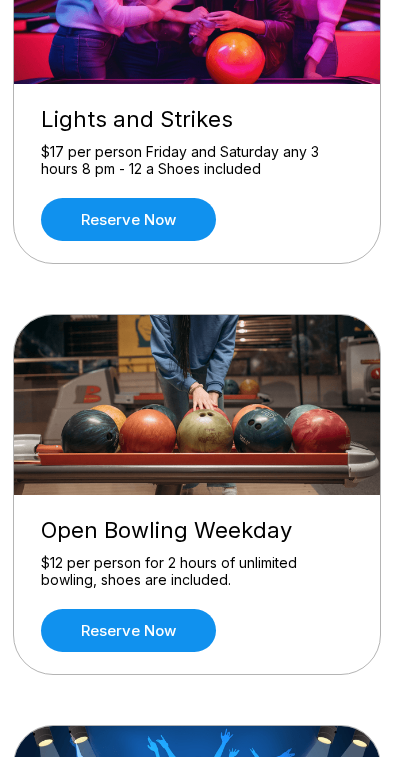 scroll, scrollTop: 318, scrollLeft: 0, axis: vertical 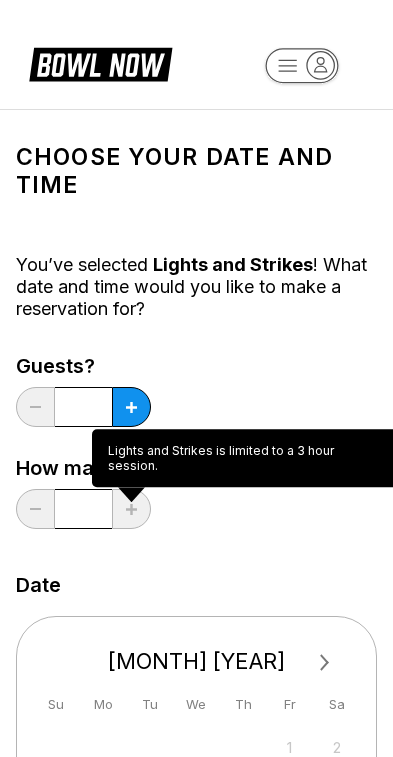 click 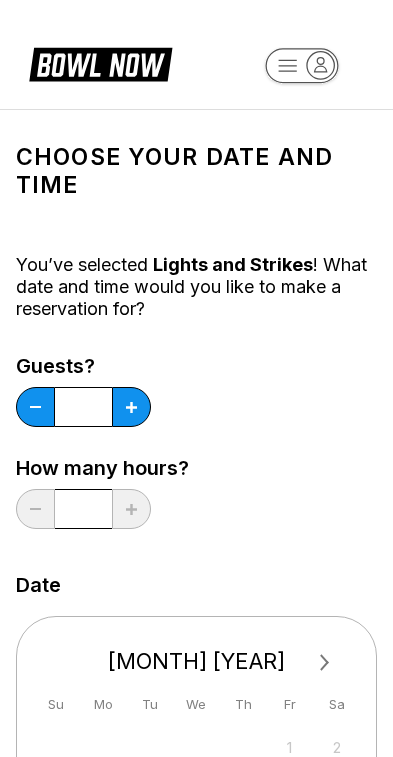 click 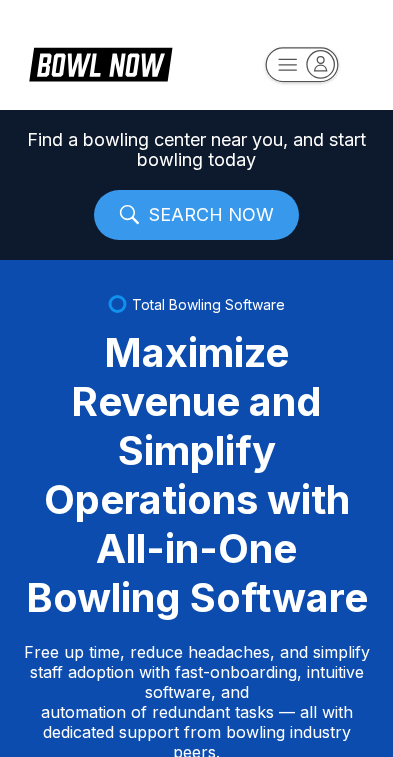 click on "SEARCH NOW" at bounding box center (196, 215) 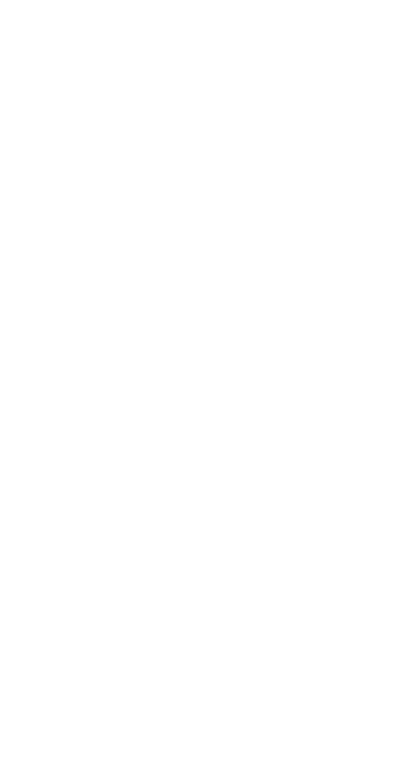 scroll, scrollTop: 0, scrollLeft: 0, axis: both 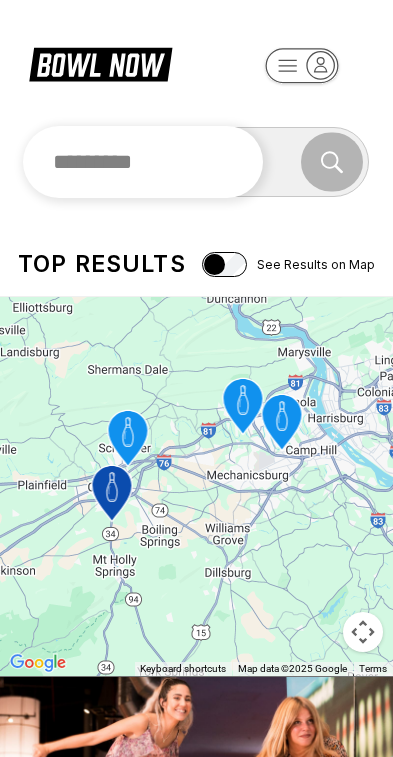 click at bounding box center (143, 162) 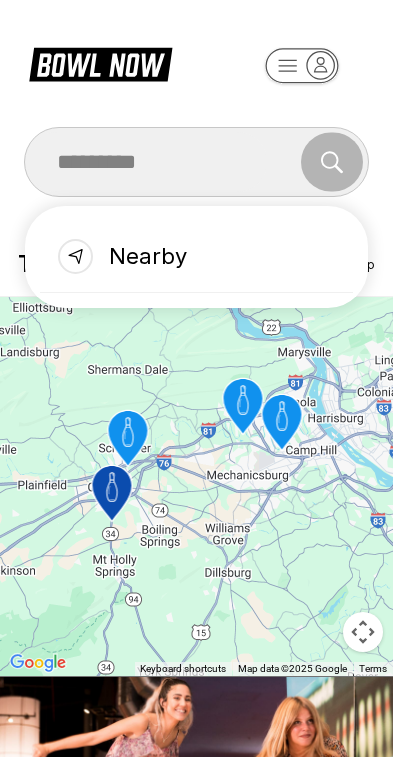 click on "Nearby" at bounding box center (197, 257) 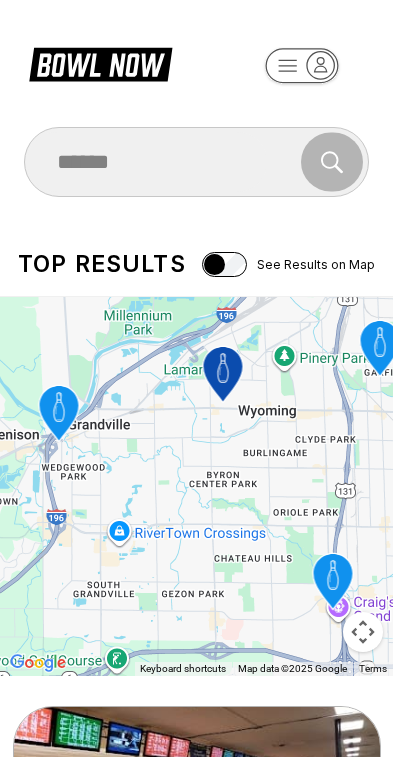 click 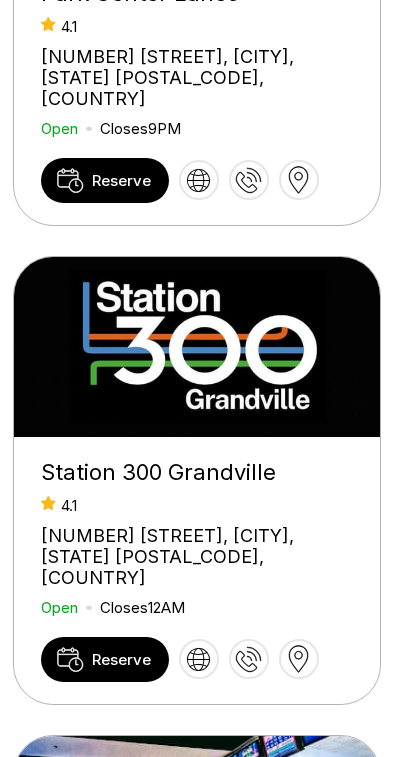 scroll, scrollTop: 934, scrollLeft: 0, axis: vertical 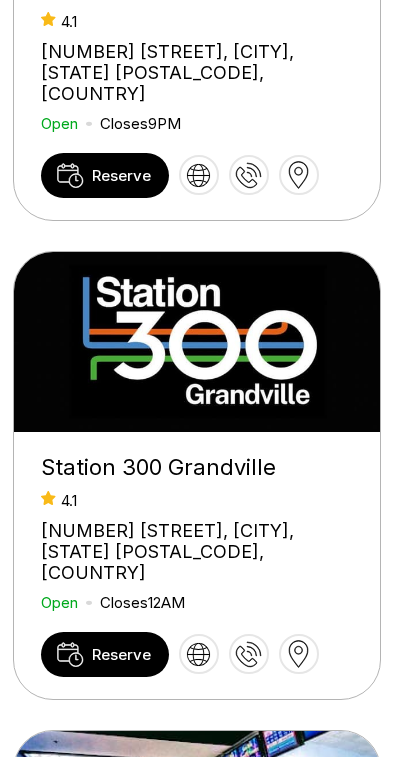 click on "Reserve" at bounding box center [121, 654] 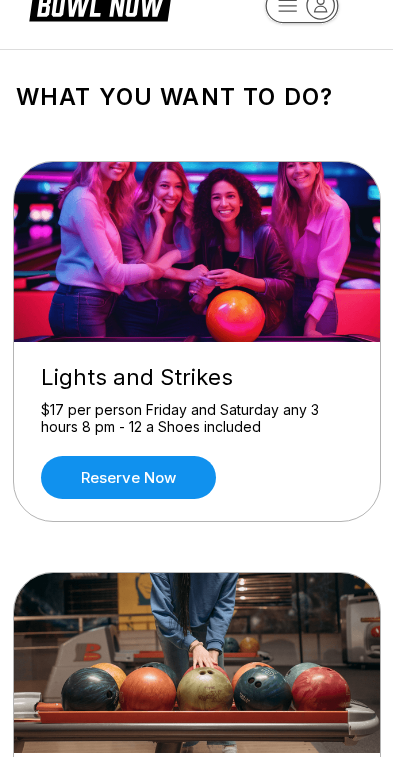 scroll, scrollTop: 0, scrollLeft: 0, axis: both 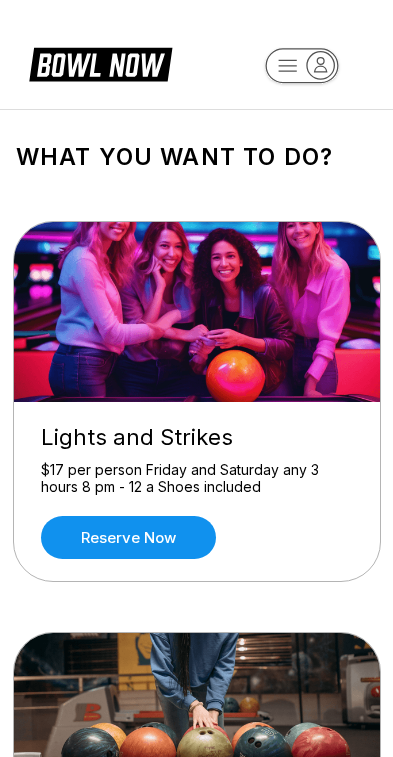 click 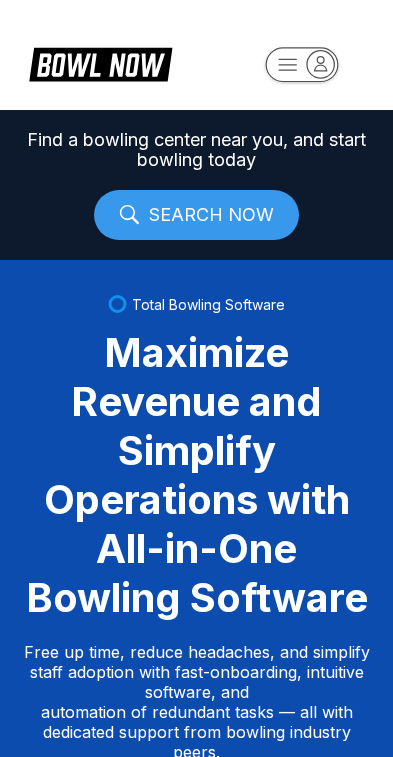 click on "SEARCH NOW" at bounding box center (196, 215) 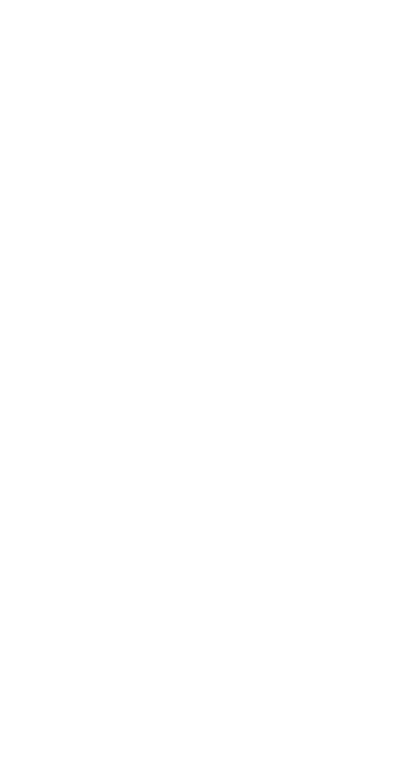 scroll, scrollTop: 0, scrollLeft: 0, axis: both 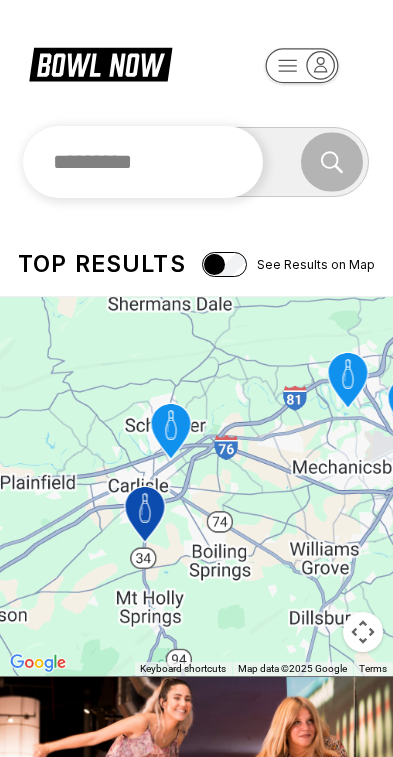 click at bounding box center [143, 162] 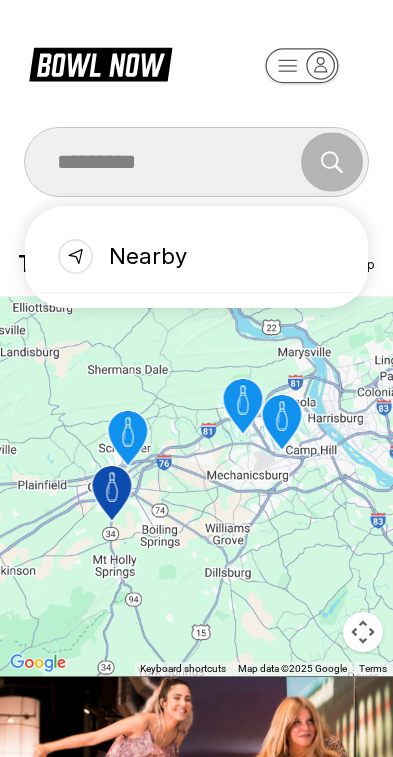 click on "Nearby" at bounding box center (197, 257) 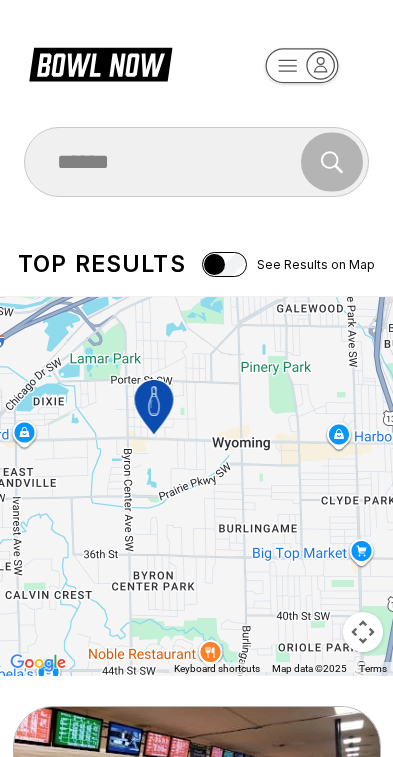 click 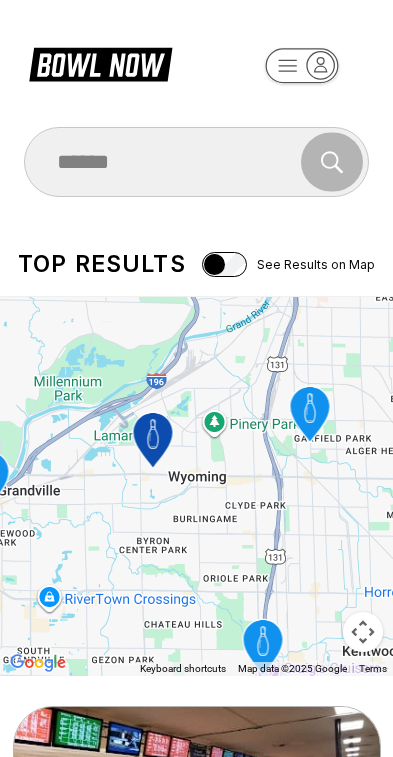 click at bounding box center [198, 797] 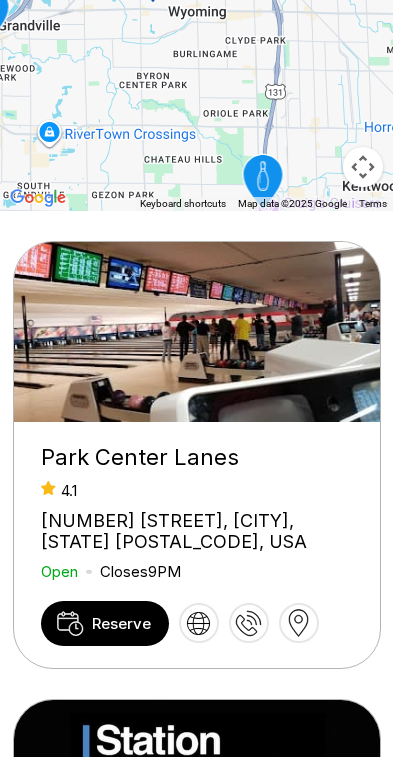 scroll, scrollTop: 464, scrollLeft: 0, axis: vertical 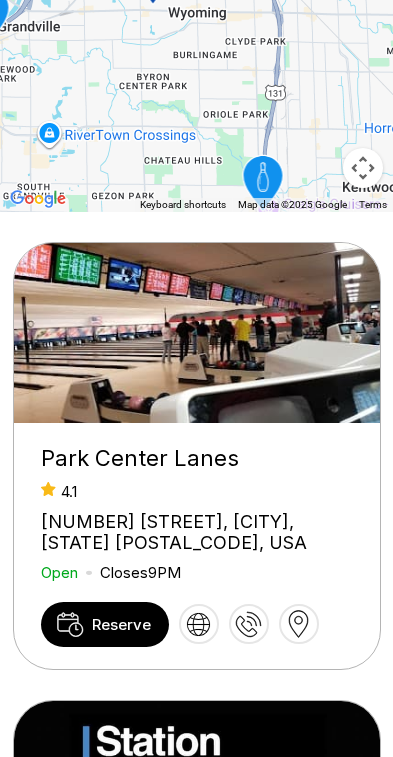 click on "Reserve" at bounding box center (121, 624) 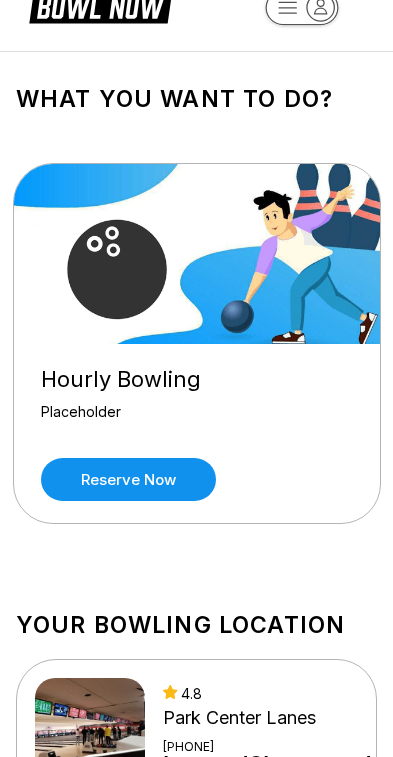 scroll, scrollTop: 59, scrollLeft: 0, axis: vertical 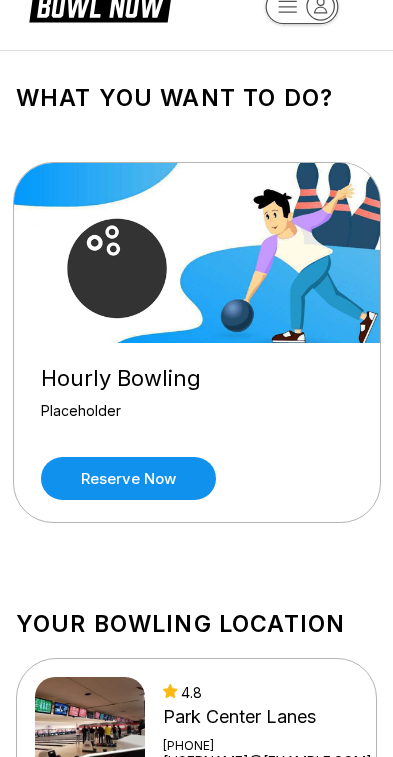 click on "Reserve now" at bounding box center (128, 478) 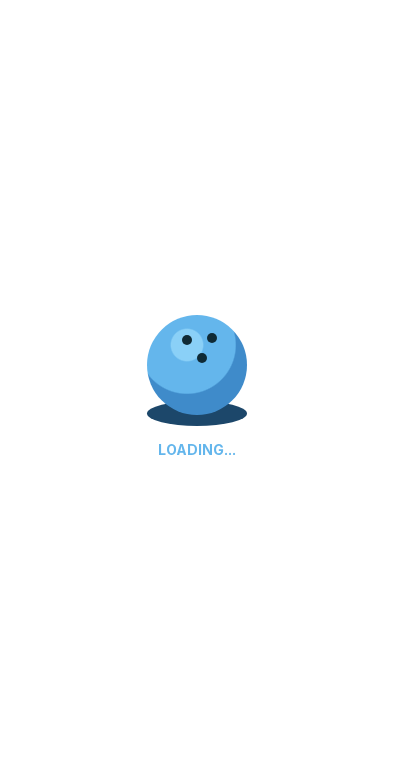 scroll, scrollTop: 0, scrollLeft: 0, axis: both 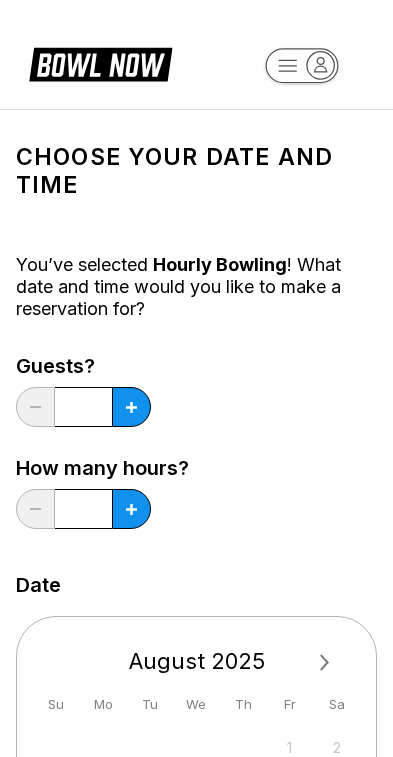 click at bounding box center (131, 407) 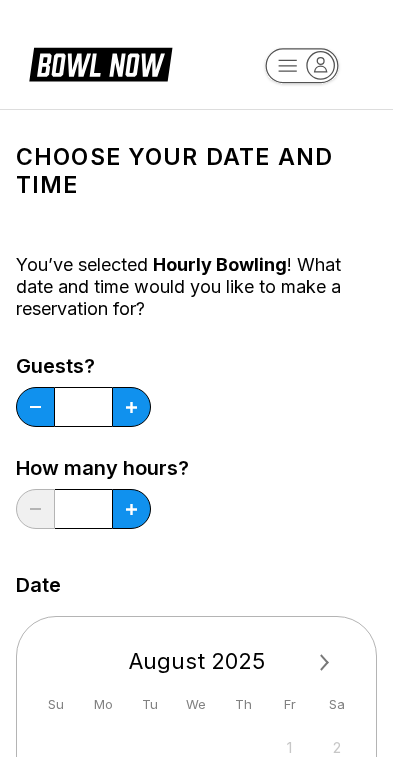 click at bounding box center (131, 407) 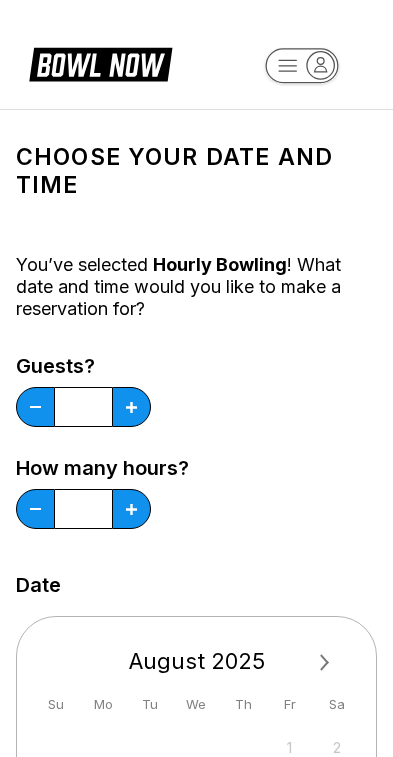 click at bounding box center (131, 407) 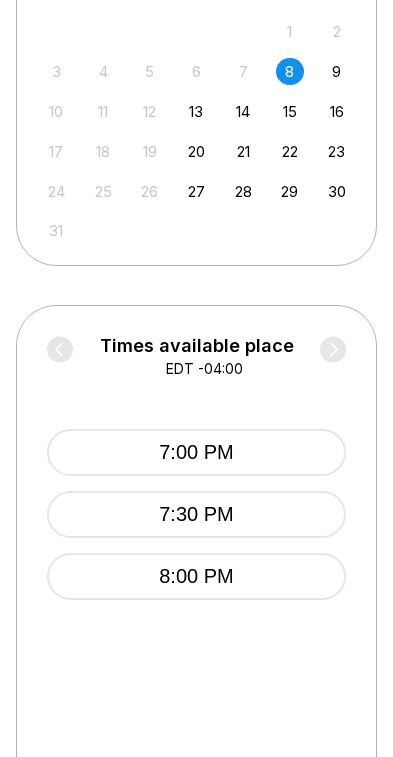 click on "8:00 PM" at bounding box center (196, 576) 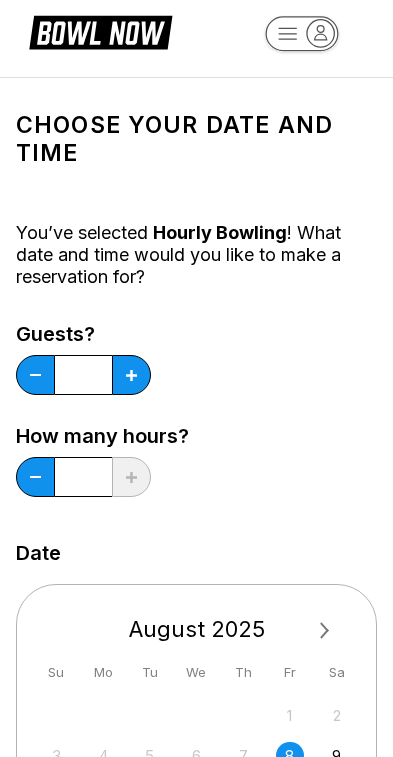 scroll, scrollTop: 0, scrollLeft: 0, axis: both 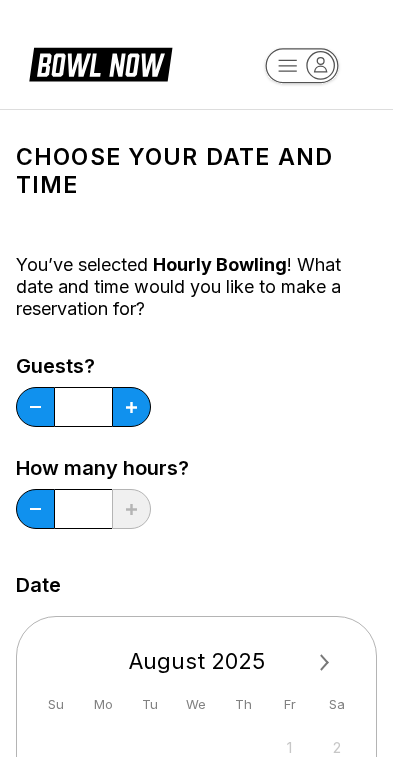 click at bounding box center (131, 407) 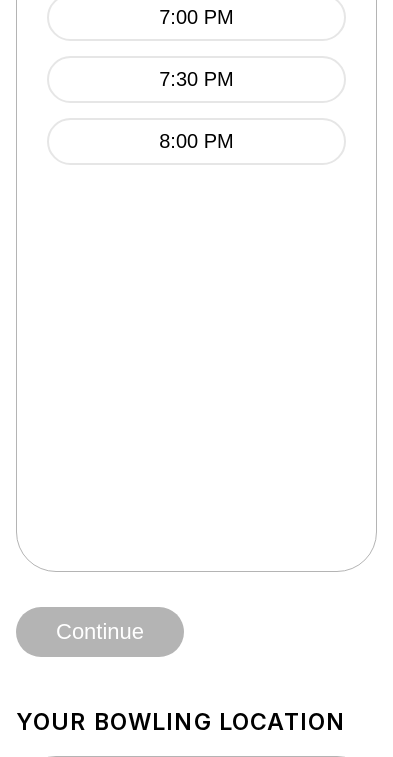 click on "8:00 PM" at bounding box center (196, 141) 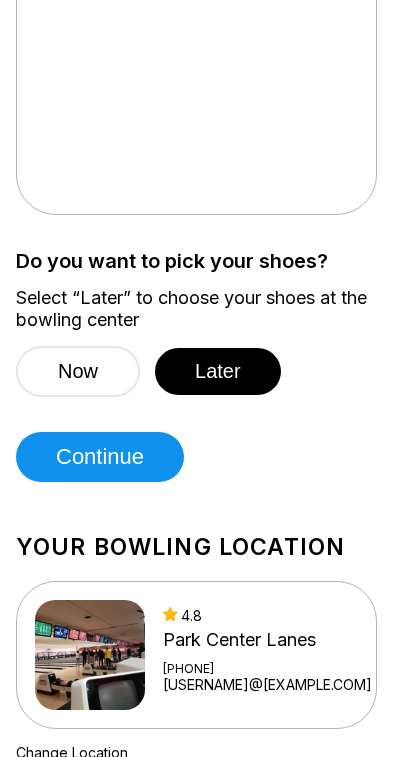 scroll, scrollTop: 1508, scrollLeft: 0, axis: vertical 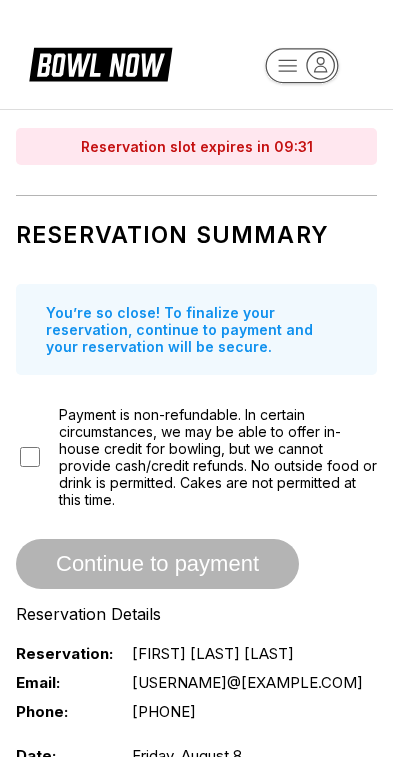 click on "[EMAIL]" at bounding box center (247, 682) 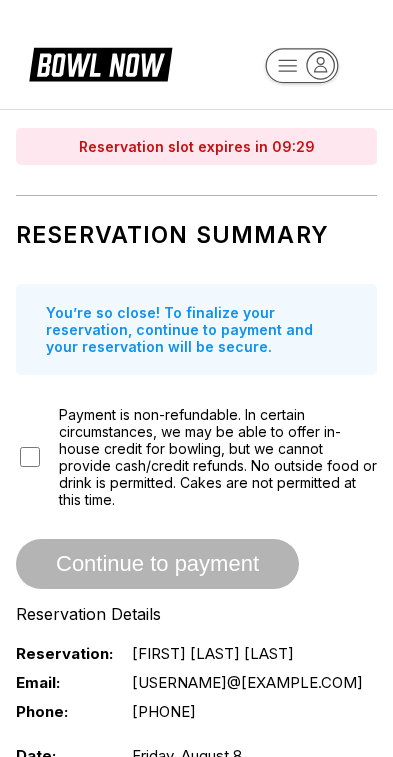 click 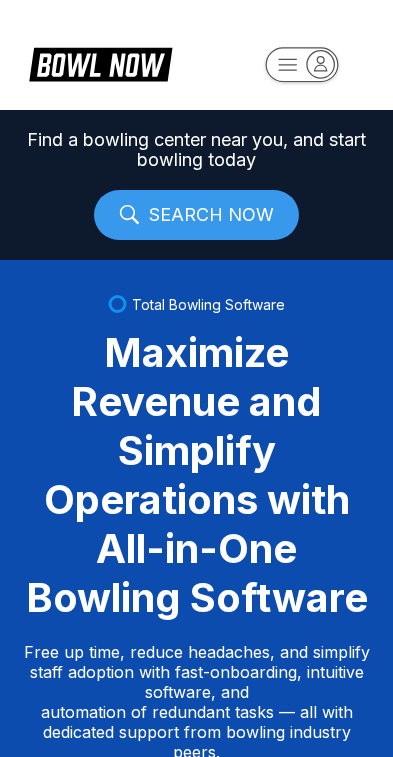 click on "SEARCH NOW" at bounding box center (196, 215) 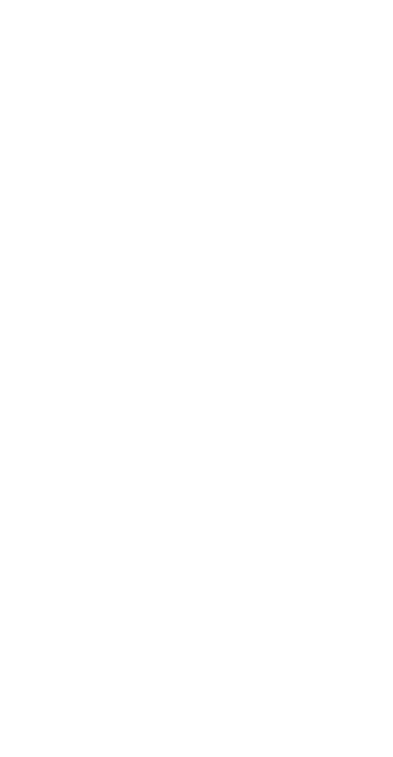 scroll, scrollTop: 0, scrollLeft: 0, axis: both 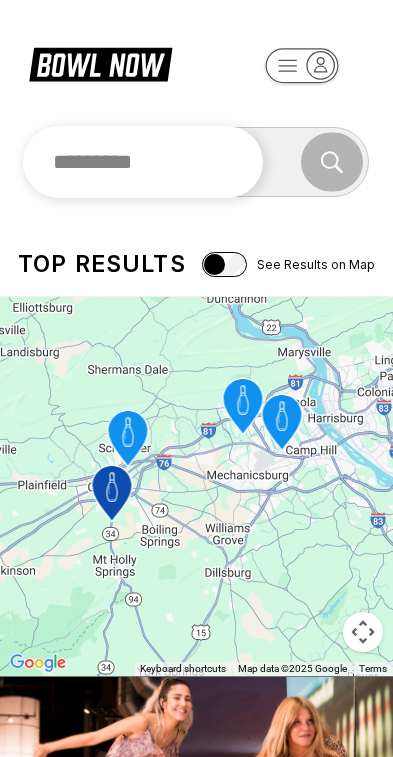 click at bounding box center (143, 162) 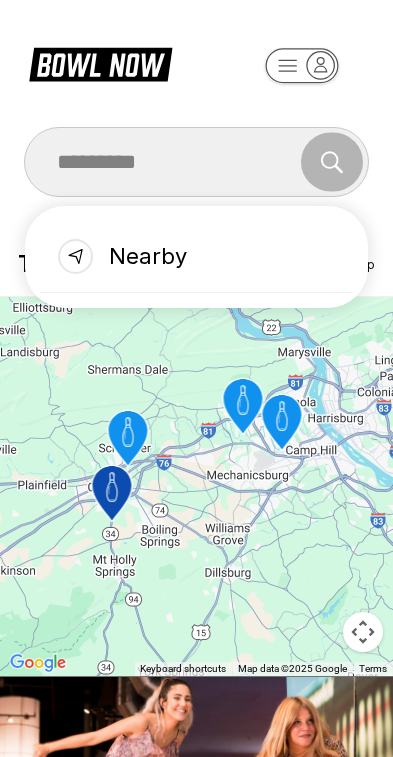 click on "Nearby" at bounding box center [197, 257] 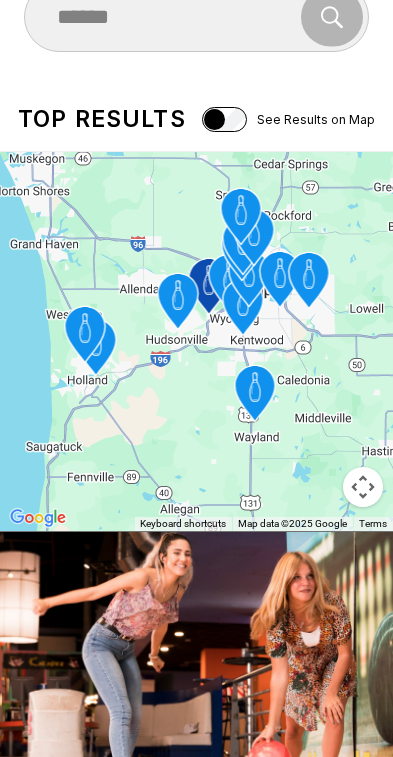 scroll, scrollTop: 146, scrollLeft: 0, axis: vertical 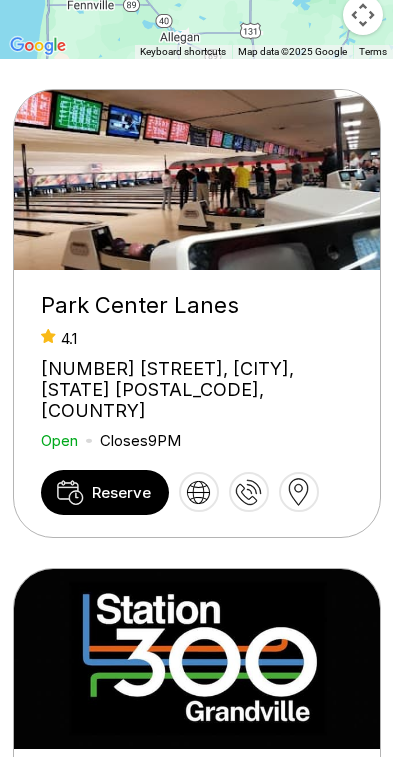click on "Reserve" at bounding box center [121, 492] 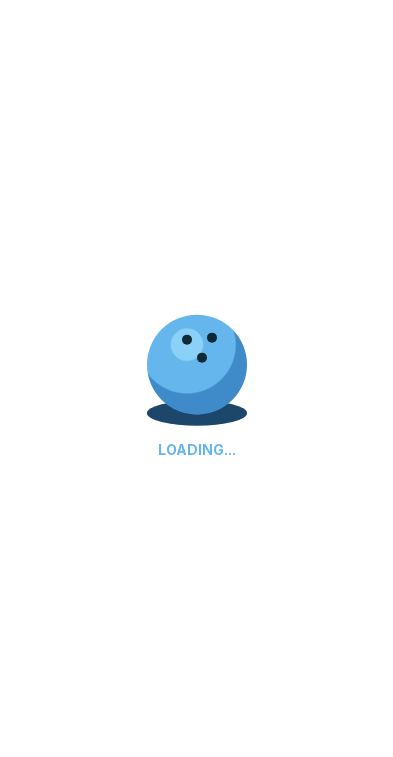 scroll, scrollTop: 0, scrollLeft: 0, axis: both 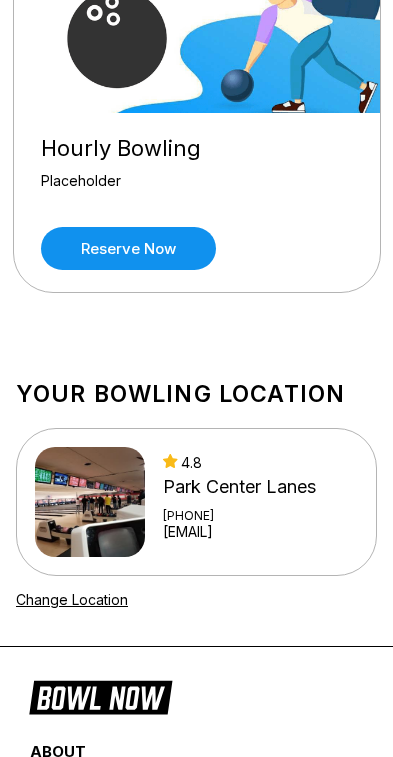click on "Reserve now" at bounding box center [128, 248] 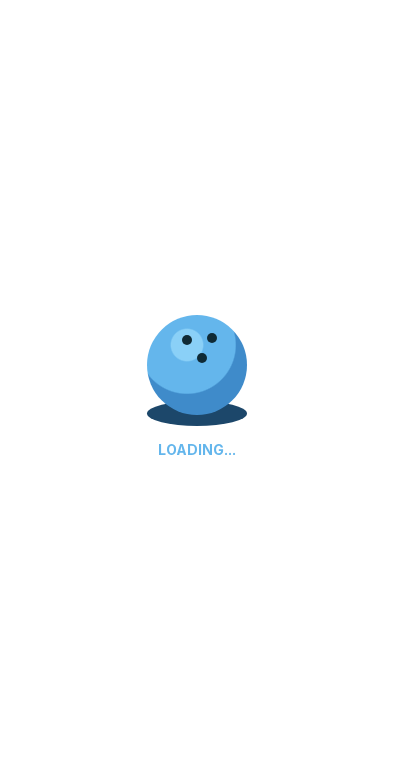 scroll, scrollTop: 0, scrollLeft: 0, axis: both 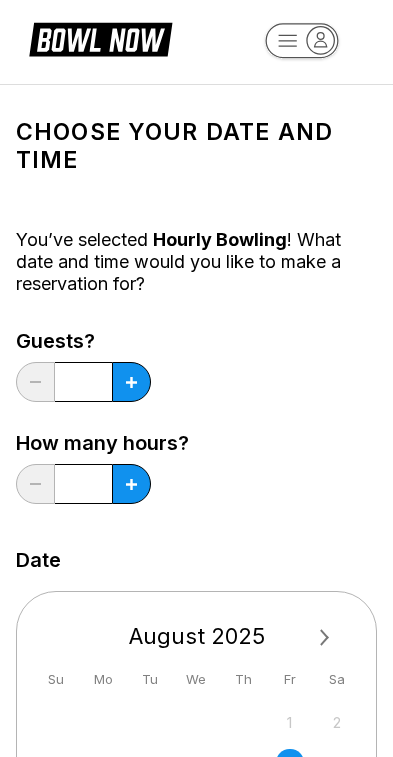 click at bounding box center [131, 382] 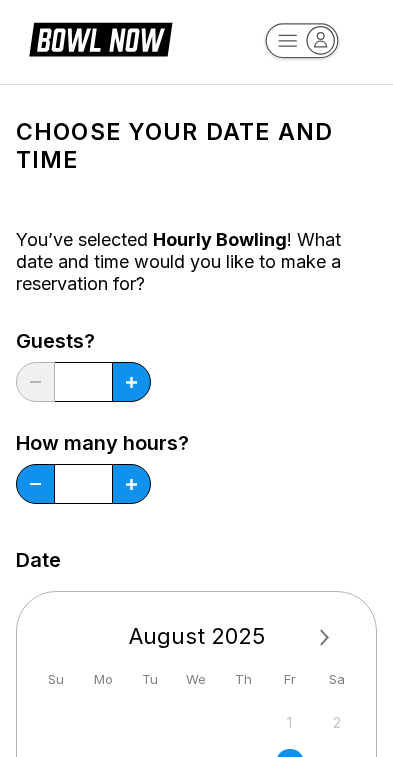 scroll, scrollTop: 26, scrollLeft: 0, axis: vertical 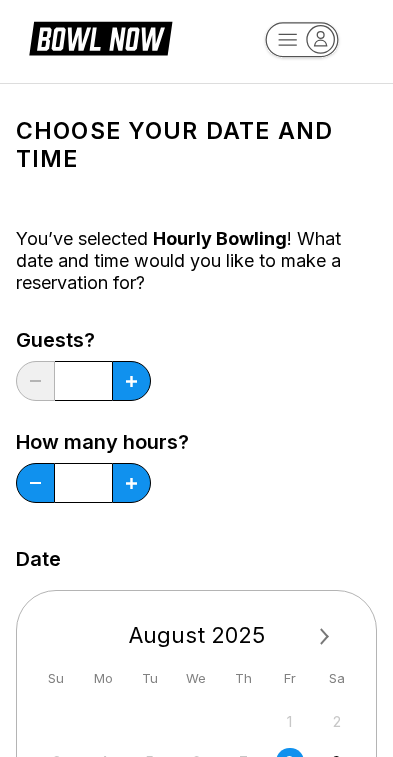 click at bounding box center [131, 381] 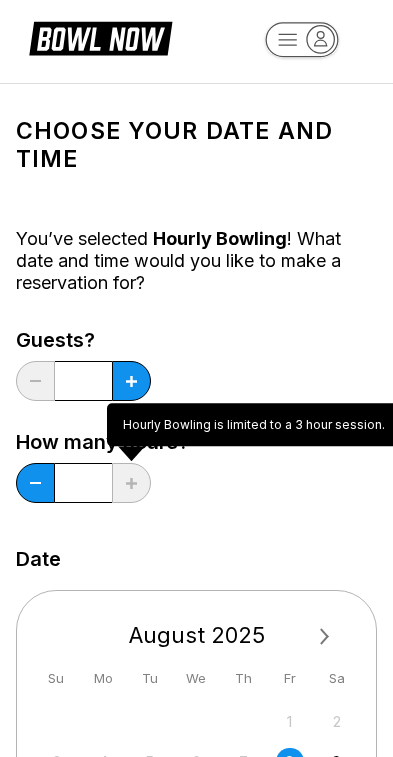 click 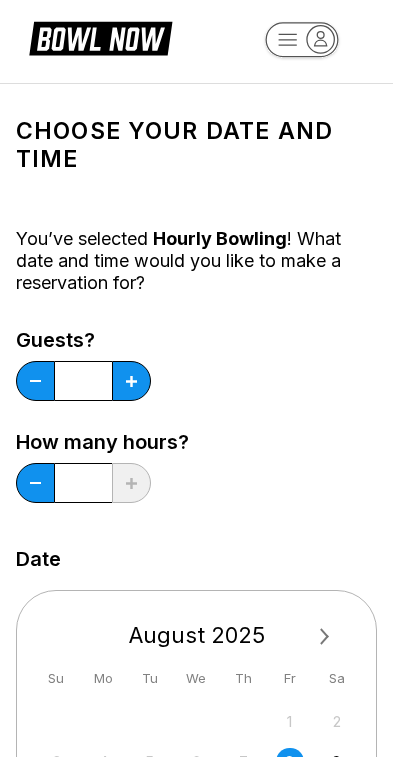 click 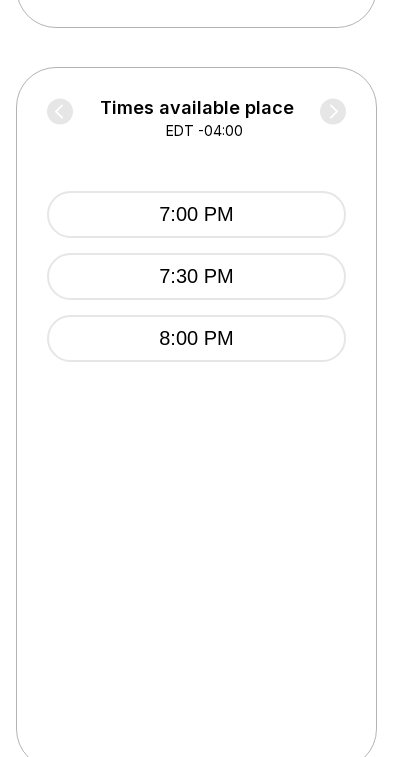 click on "8:00 PM" at bounding box center [196, 338] 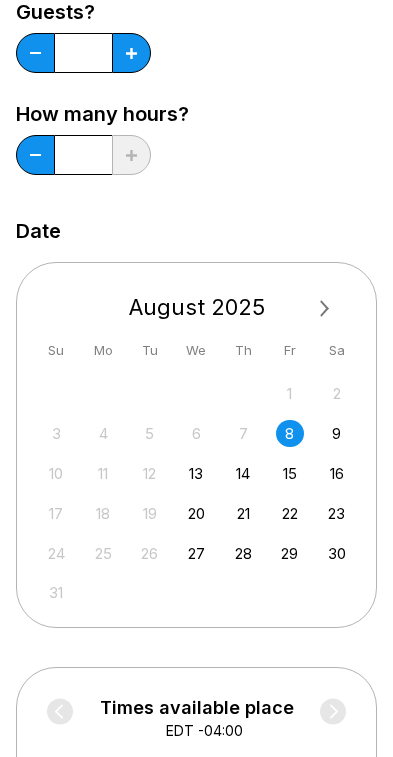 scroll, scrollTop: 352, scrollLeft: 0, axis: vertical 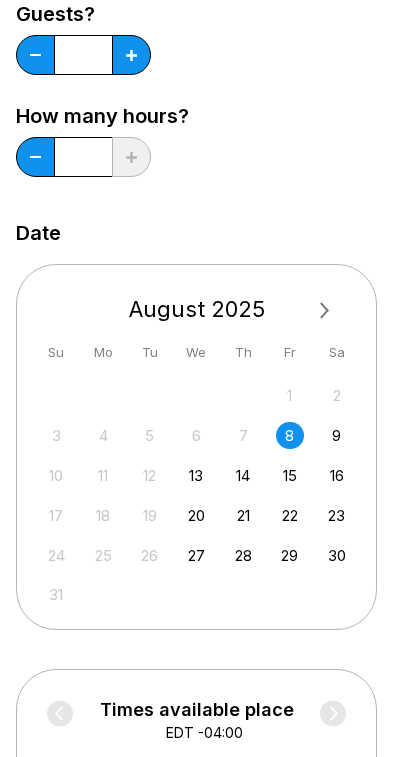 click at bounding box center (35, 55) 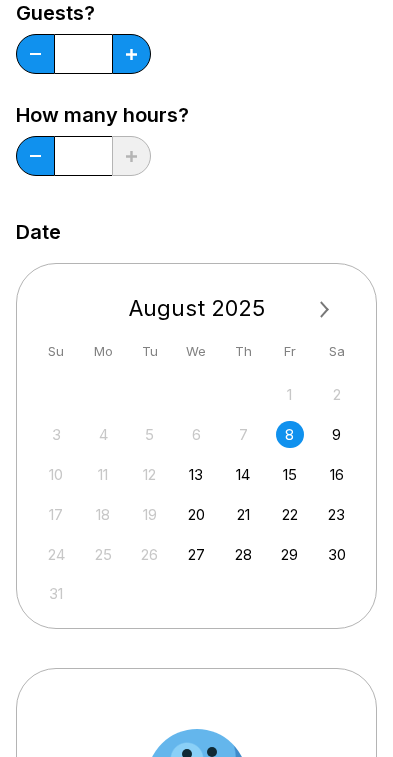 click at bounding box center (35, 54) 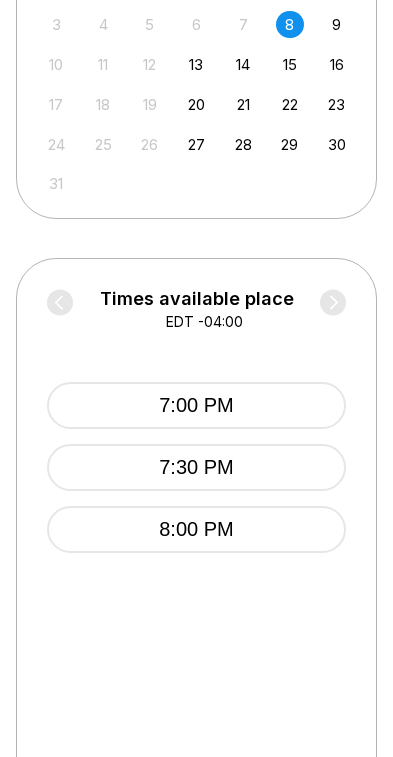 click on "8:00 PM" at bounding box center [196, 529] 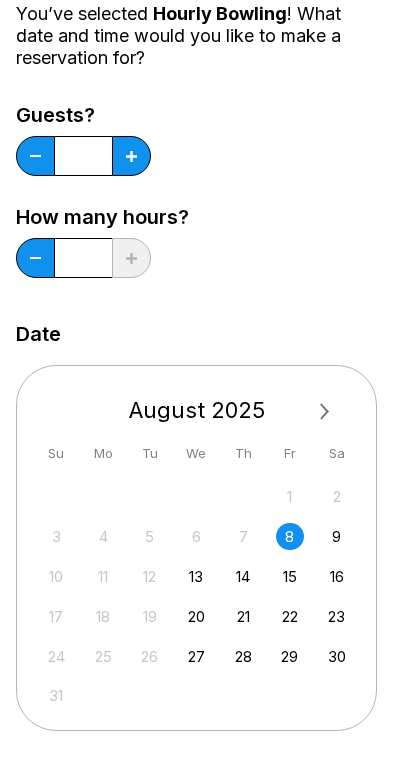 scroll, scrollTop: 250, scrollLeft: 0, axis: vertical 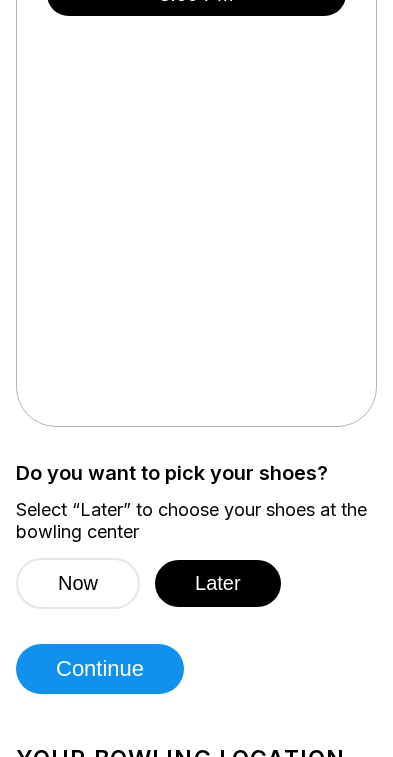 click on "Continue" at bounding box center (100, 669) 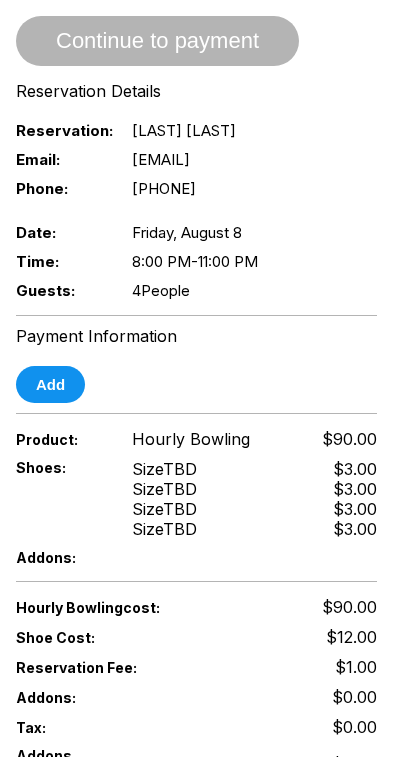 scroll, scrollTop: 523, scrollLeft: 0, axis: vertical 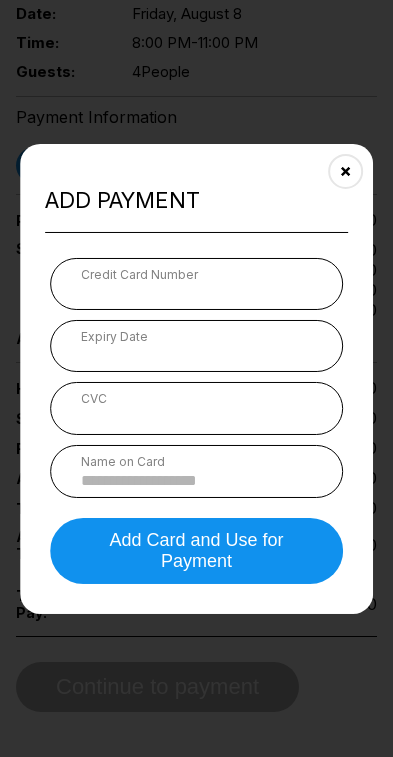 click on "Credit Card Number" at bounding box center (197, 274) 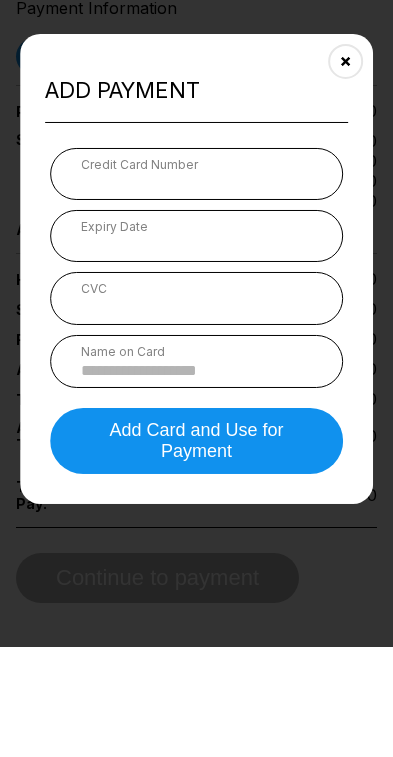 scroll, scrollTop: 851, scrollLeft: 0, axis: vertical 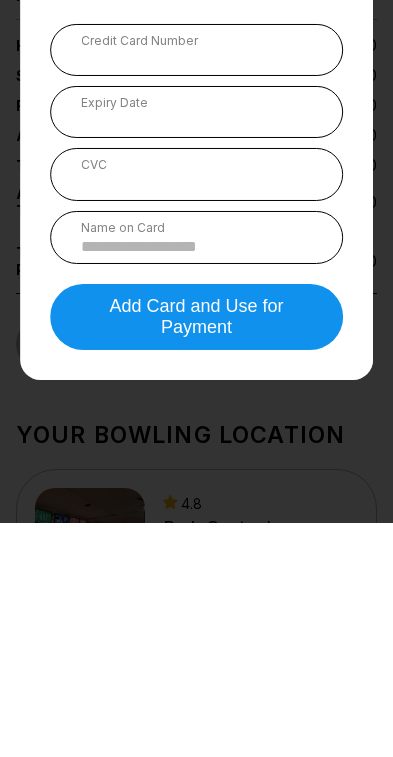 click at bounding box center [197, 480] 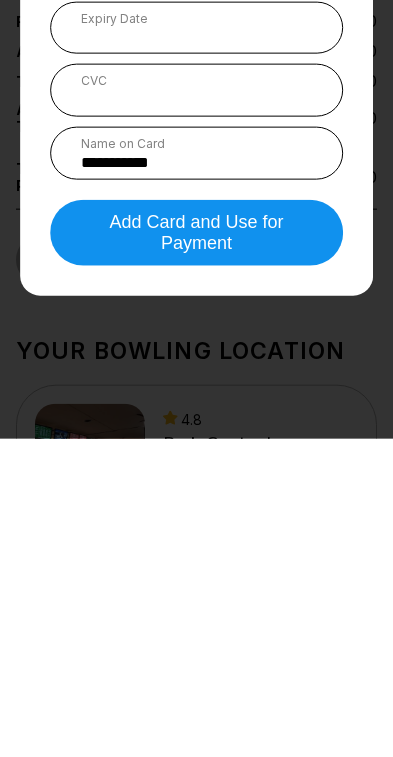type on "**********" 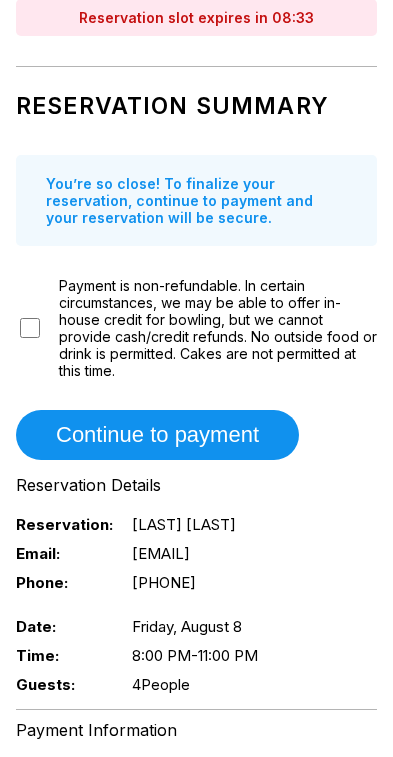 scroll, scrollTop: 0, scrollLeft: 0, axis: both 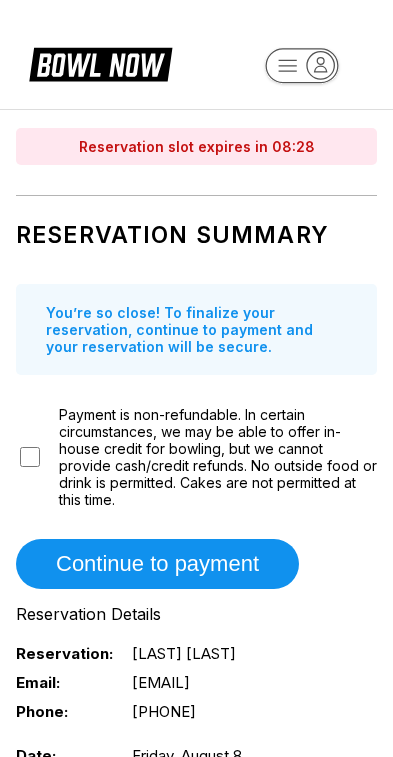 click on "Date: Friday, August 8" at bounding box center (196, 755) 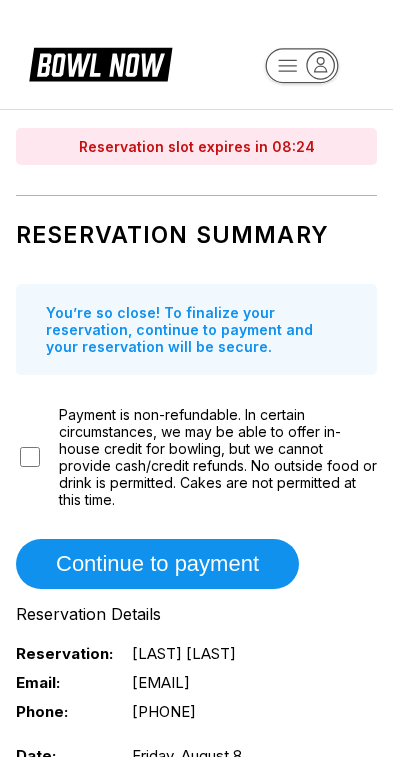 scroll, scrollTop: 0, scrollLeft: 0, axis: both 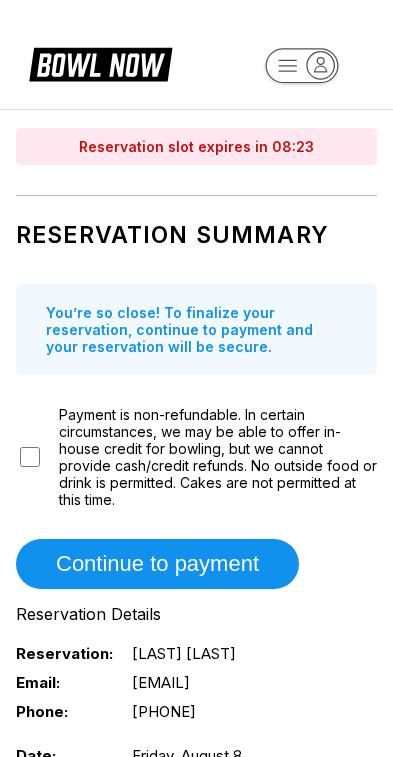 click 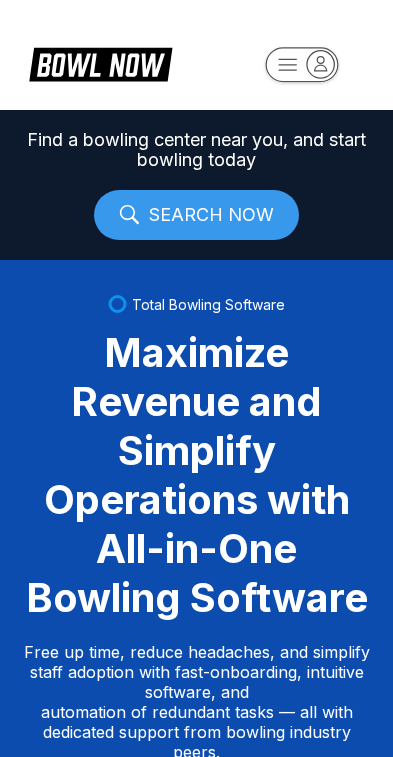 click on "SEARCH NOW" at bounding box center [196, 215] 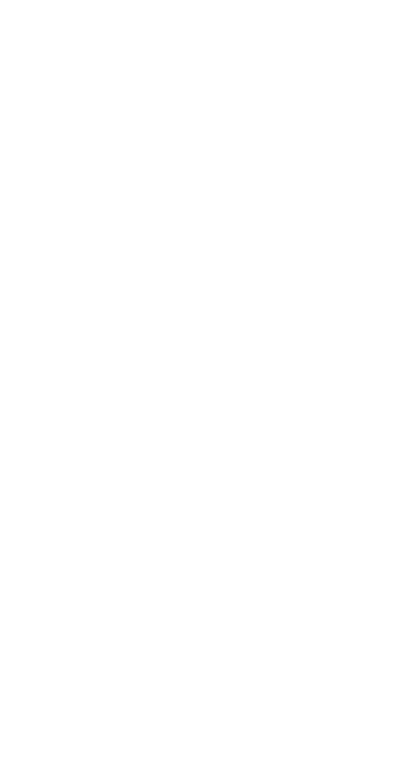 scroll, scrollTop: 0, scrollLeft: 0, axis: both 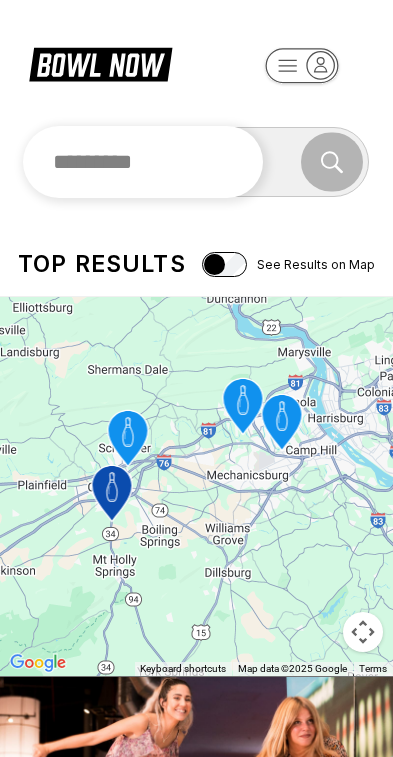 click on "Search" at bounding box center (197, 162) 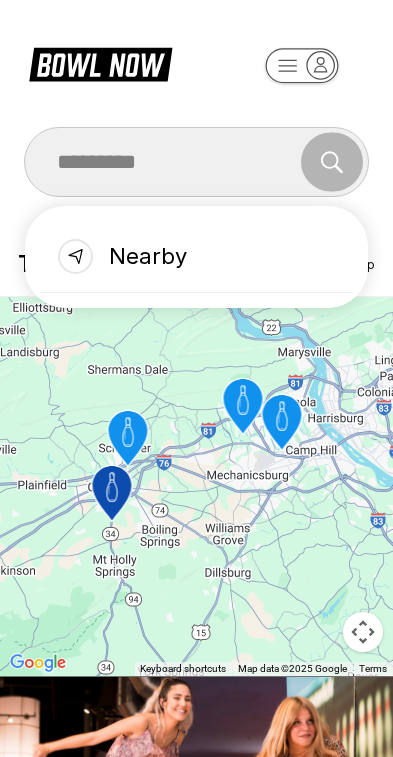 click on "Nearby" at bounding box center (197, 257) 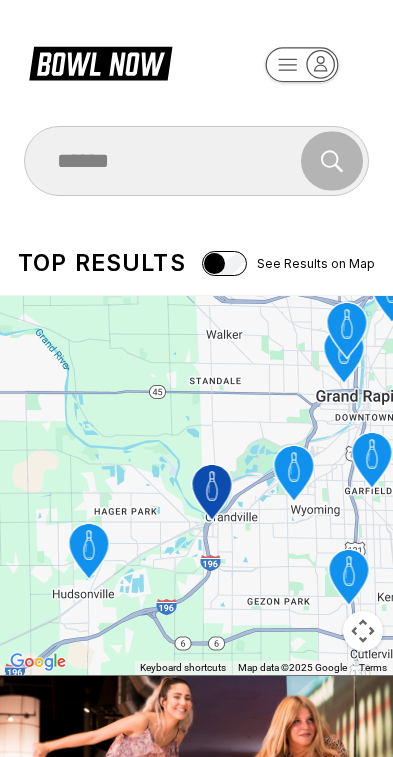 scroll, scrollTop: 3, scrollLeft: 0, axis: vertical 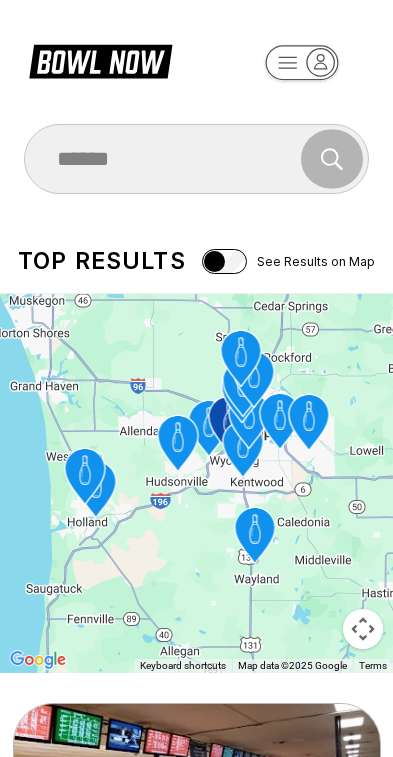 click at bounding box center (198, 794) 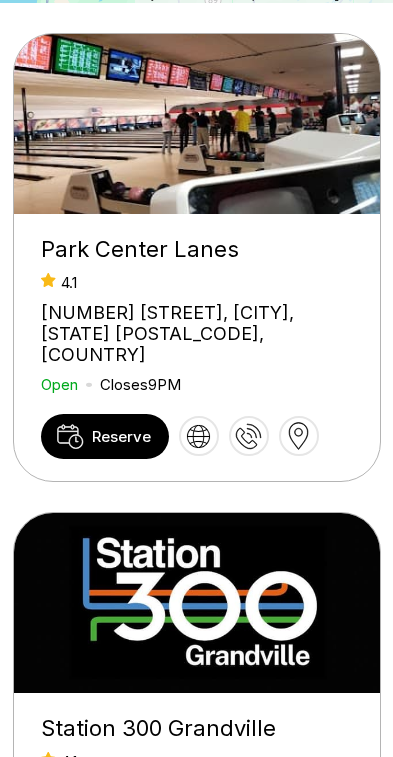 scroll, scrollTop: 677, scrollLeft: 0, axis: vertical 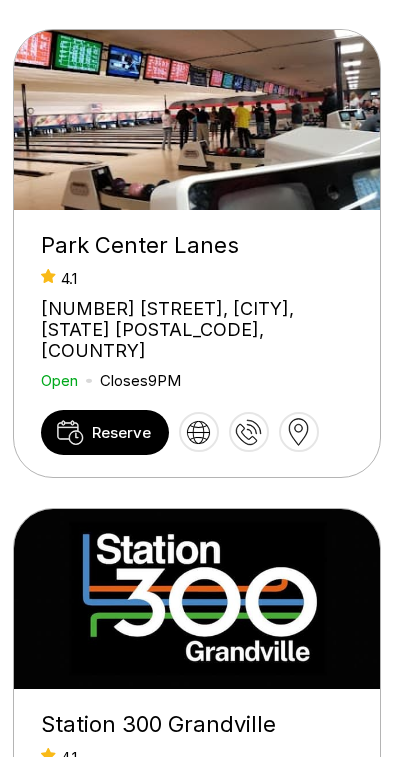 click on "Reserve" at bounding box center (121, 432) 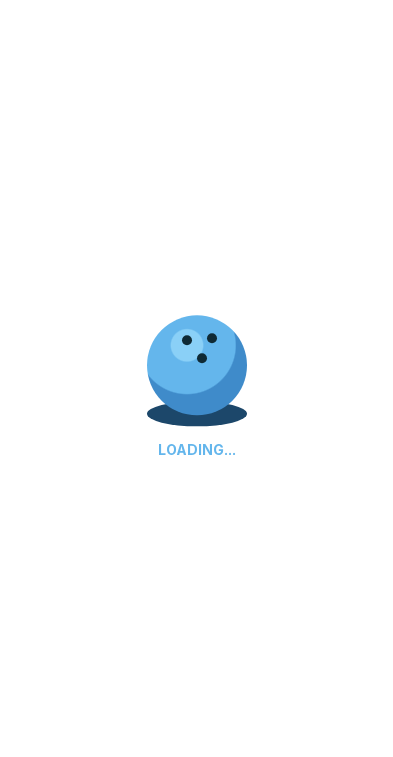 scroll, scrollTop: 0, scrollLeft: 0, axis: both 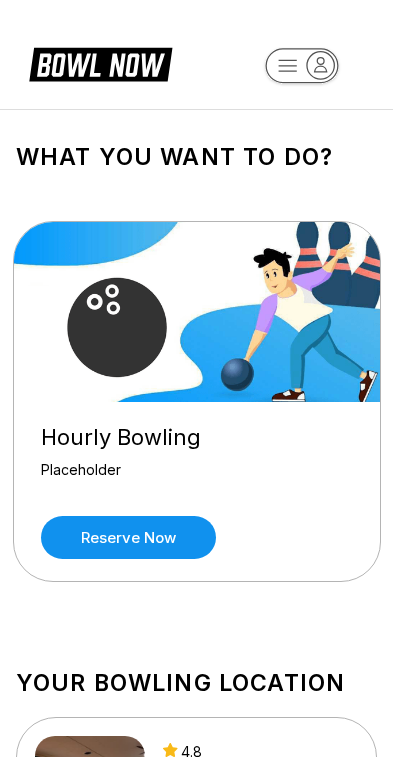 click on "Reserve now" at bounding box center (128, 537) 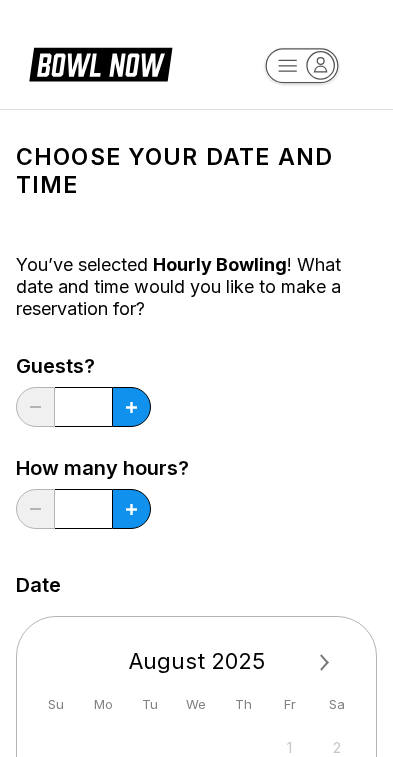 click at bounding box center (131, 407) 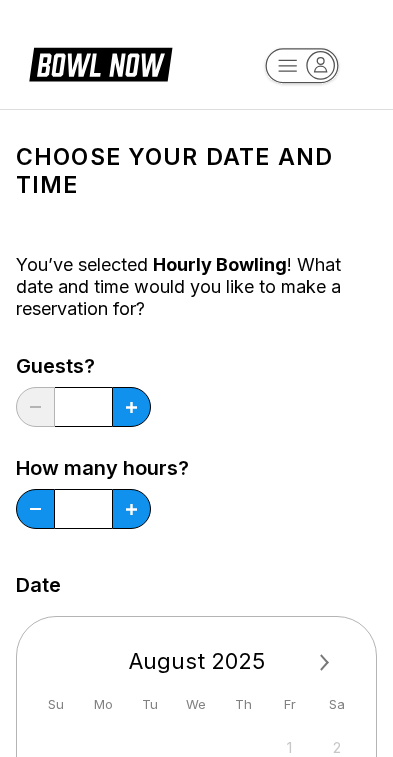 click at bounding box center (131, 407) 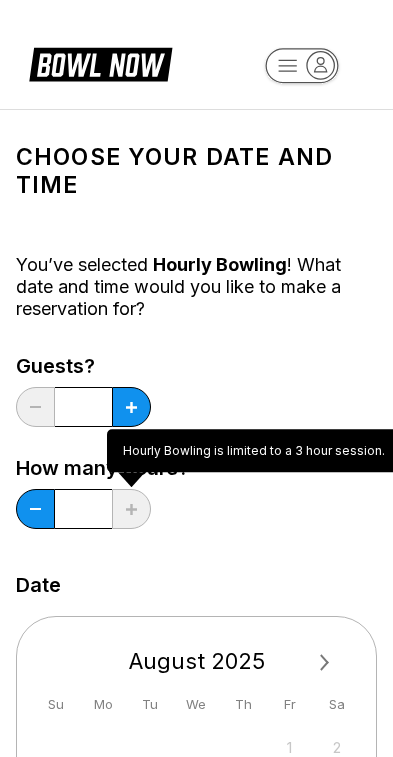 click at bounding box center (131, 407) 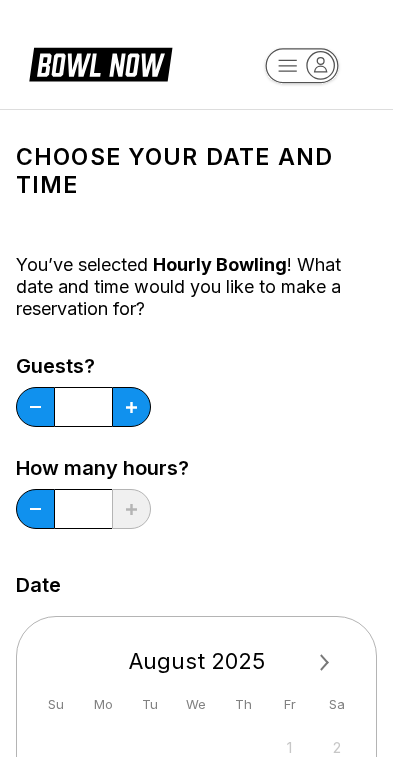 click at bounding box center [131, 407] 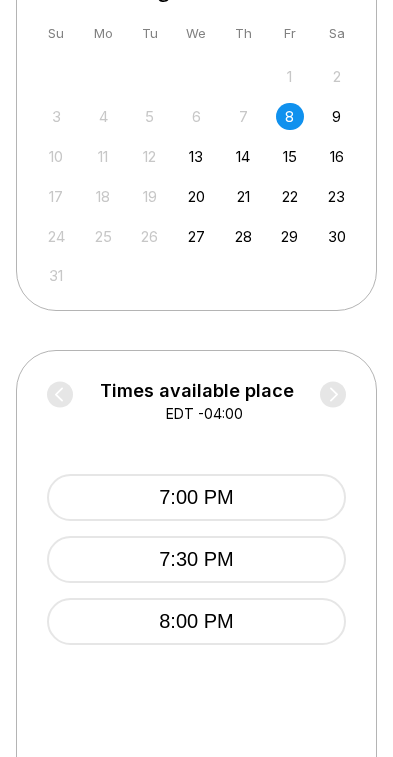 click on "8:00 PM" at bounding box center [196, 621] 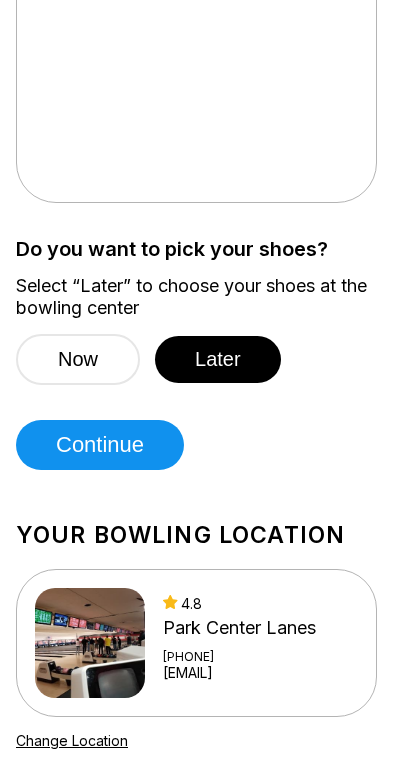 scroll, scrollTop: 1521, scrollLeft: 0, axis: vertical 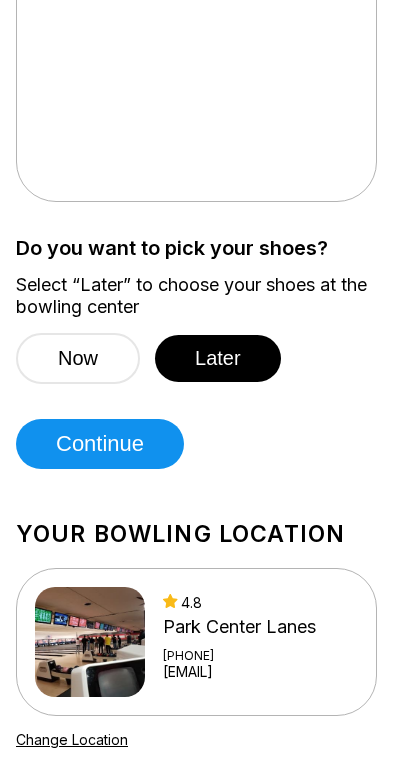 click on "Continue" at bounding box center [100, 444] 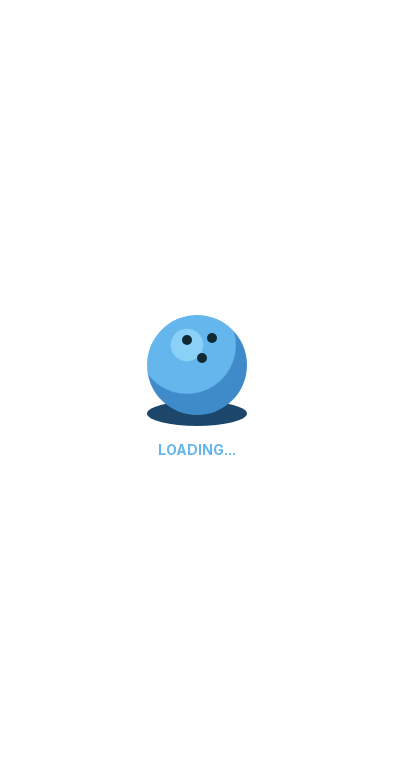 scroll, scrollTop: 0, scrollLeft: 0, axis: both 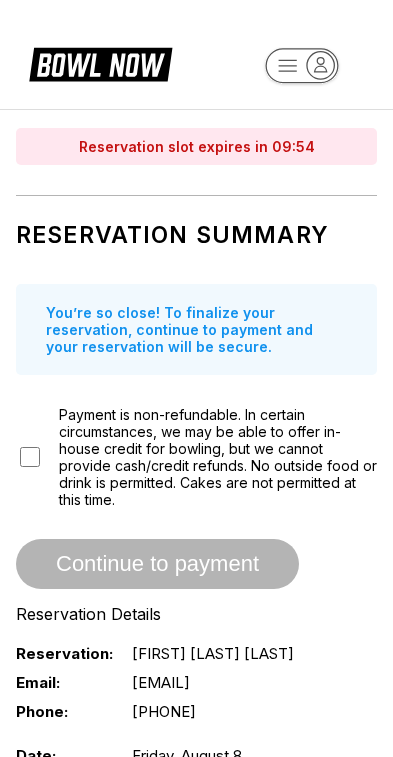 click on "Payment is non-refundable.  In certain circumstances, we may be able to offer in-house credit for bowling, but we cannot provide cash/credit refunds.  No outside food or drink is permitted.  Cakes are not permitted at this time." at bounding box center (196, 457) 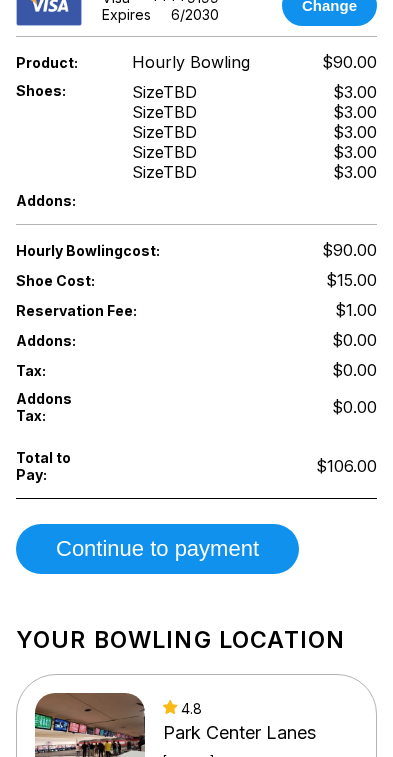 scroll, scrollTop: 917, scrollLeft: 0, axis: vertical 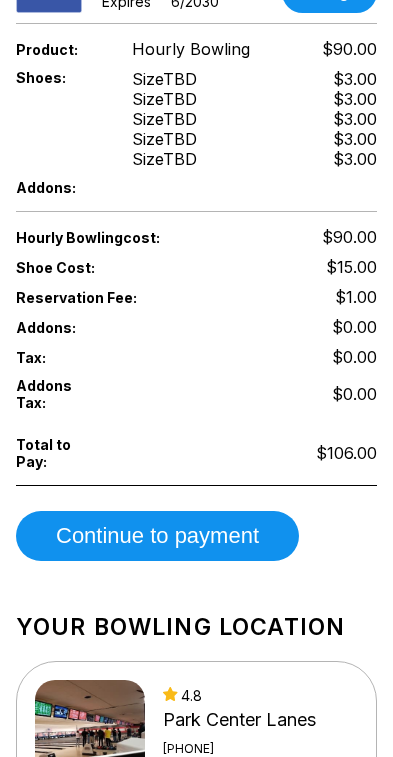 click on "Continue to payment" at bounding box center [157, 536] 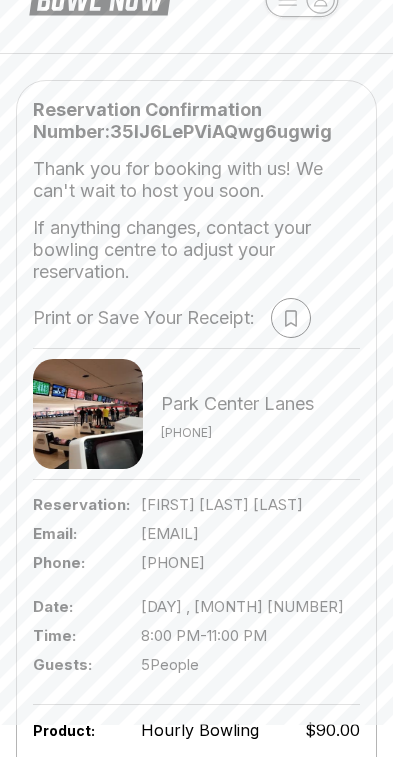 scroll, scrollTop: 71, scrollLeft: 0, axis: vertical 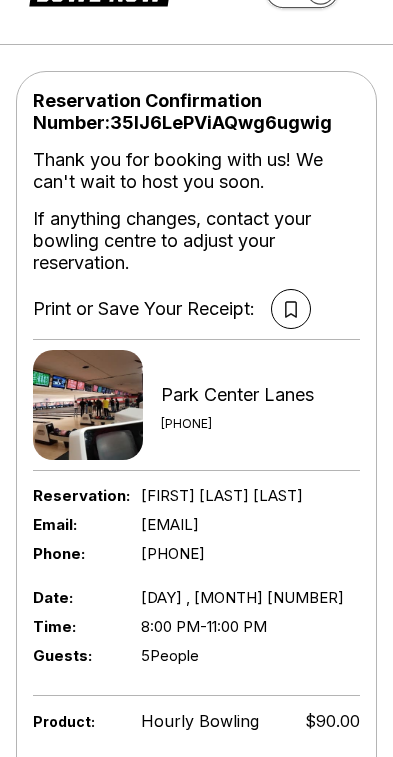click at bounding box center [291, 309] 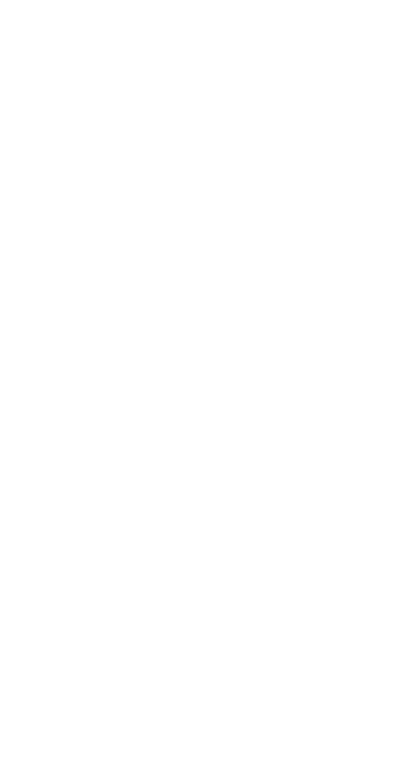scroll, scrollTop: 0, scrollLeft: 0, axis: both 